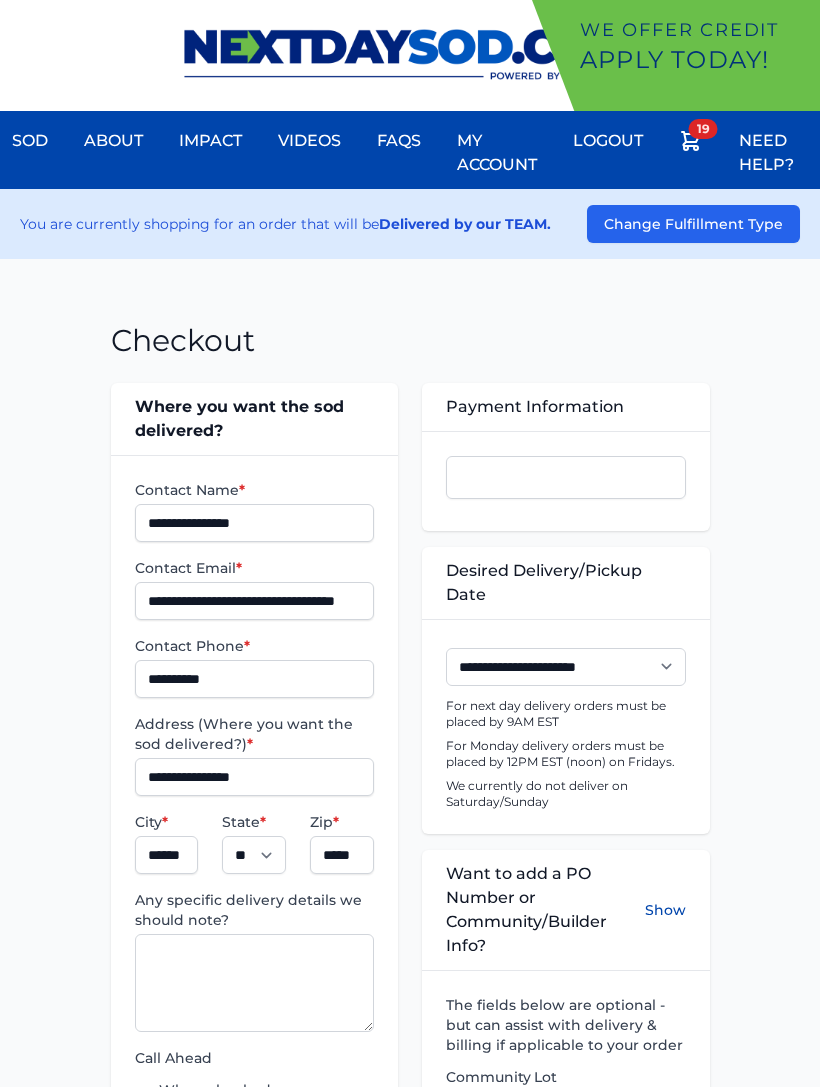 select on "**" 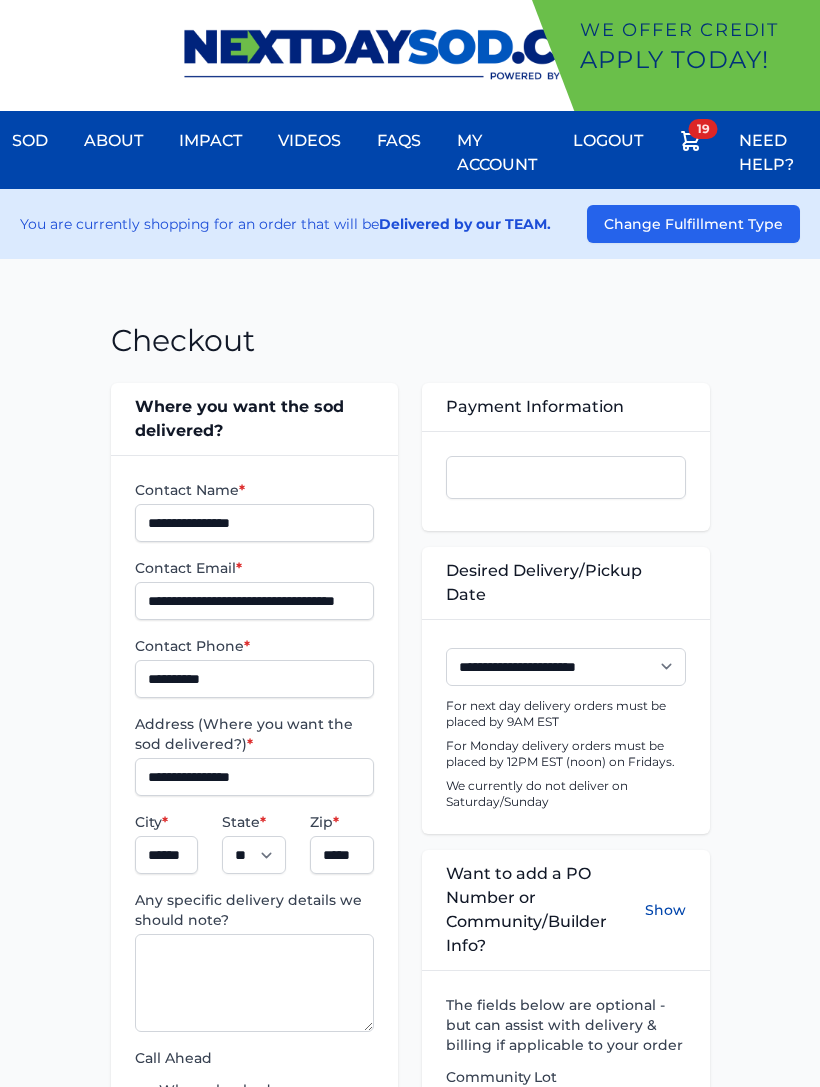scroll, scrollTop: 358, scrollLeft: 0, axis: vertical 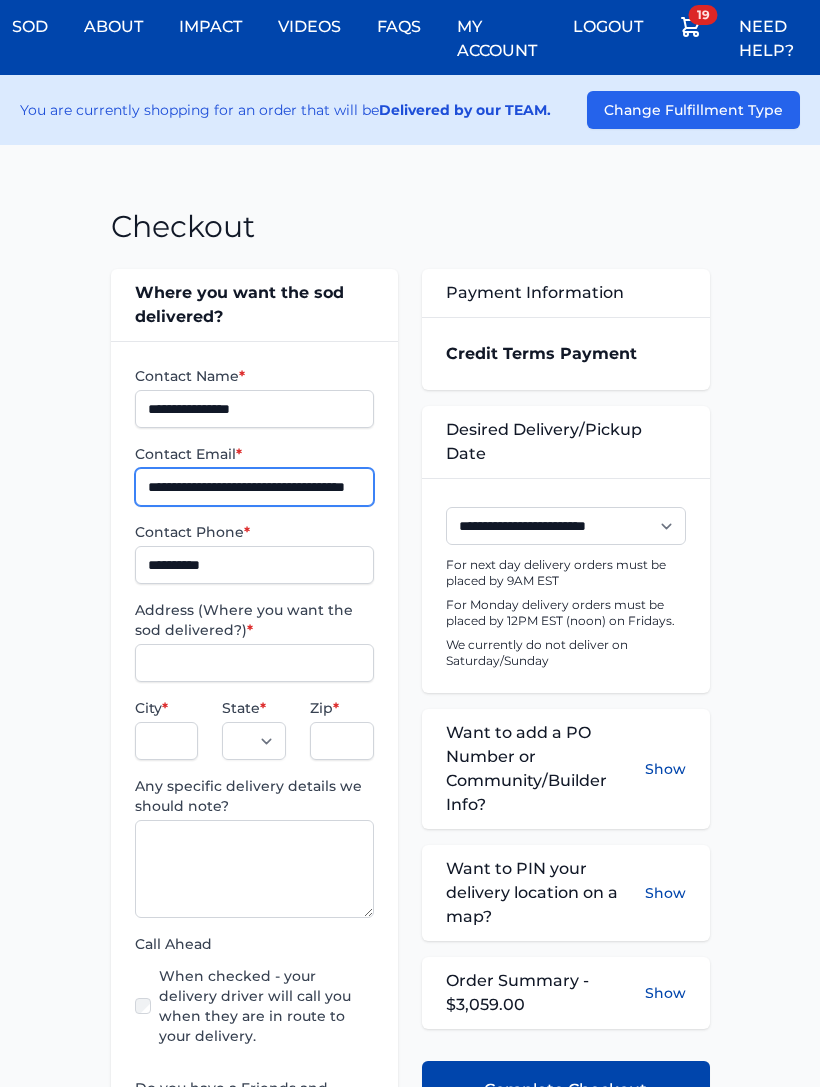 click on "**********" at bounding box center (255, 487) 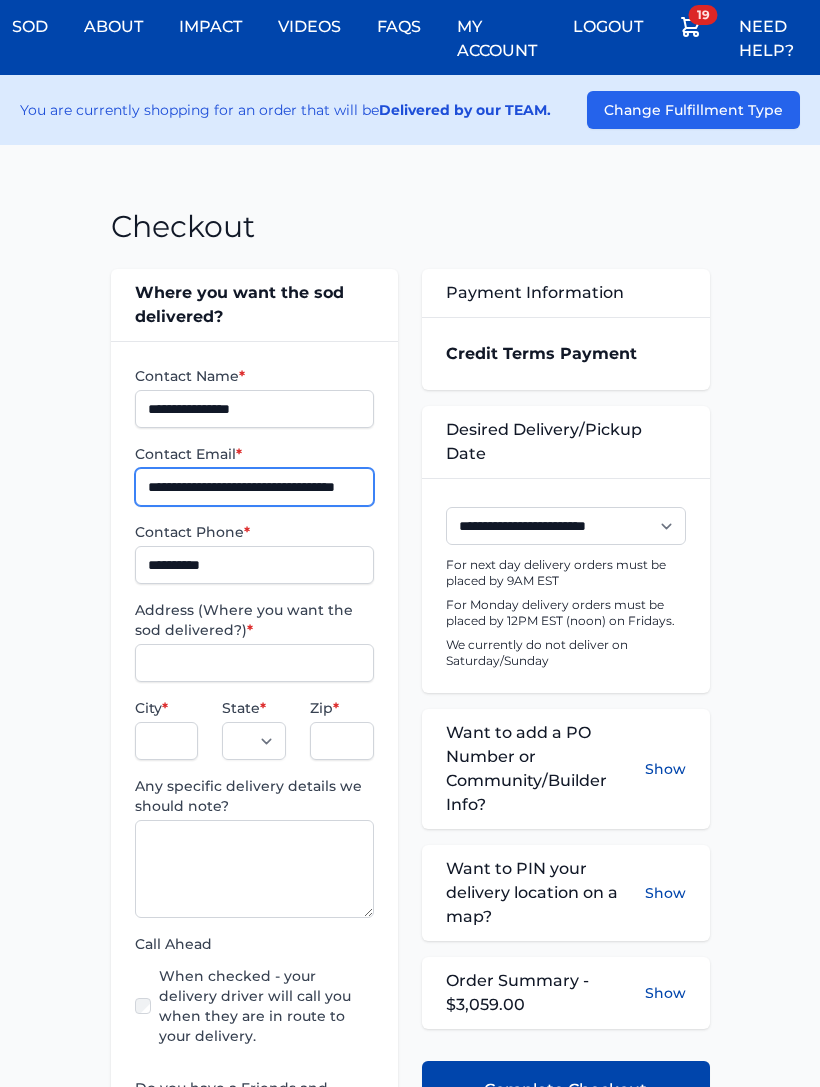 type on "**********" 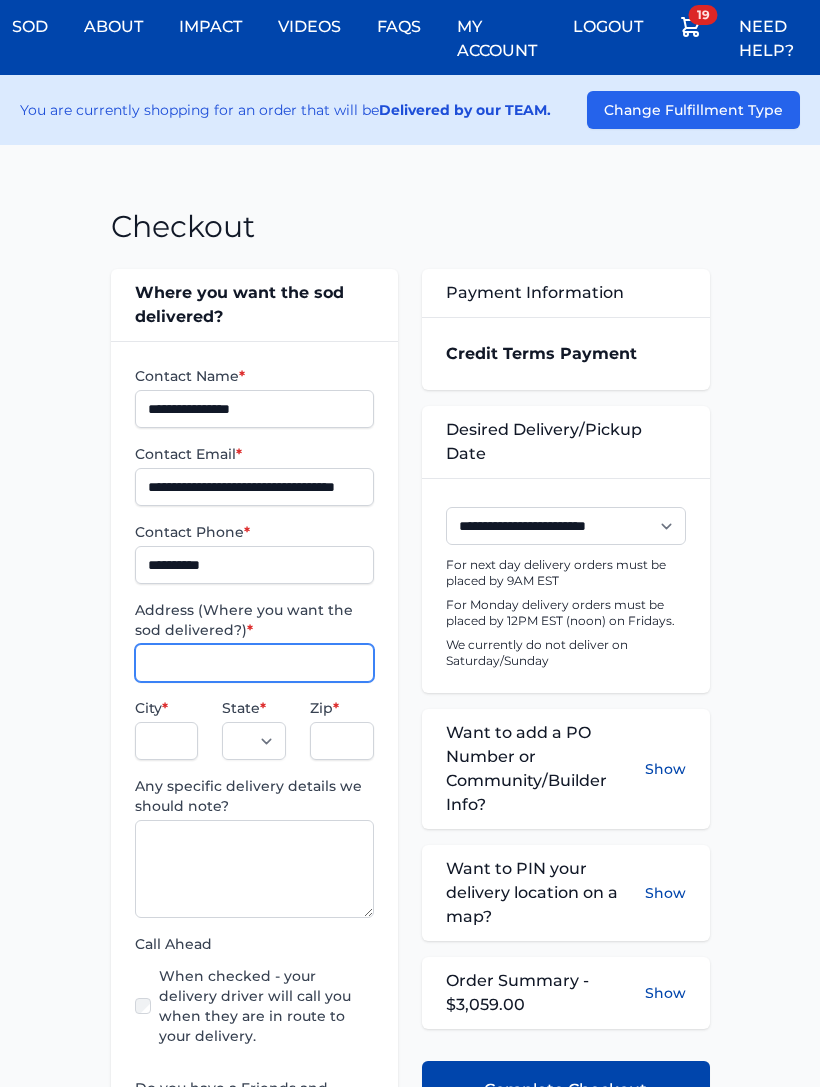 click on "Address (Where you want the sod delivered?)
*" at bounding box center [255, 663] 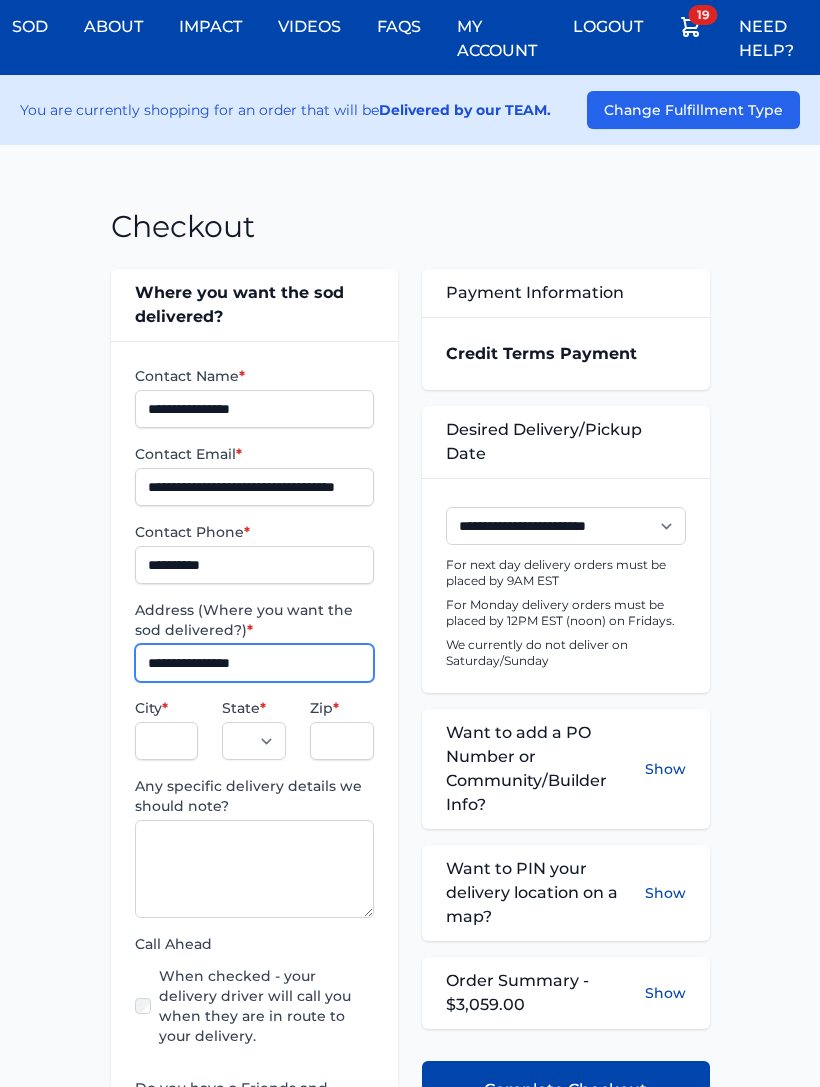 type on "**********" 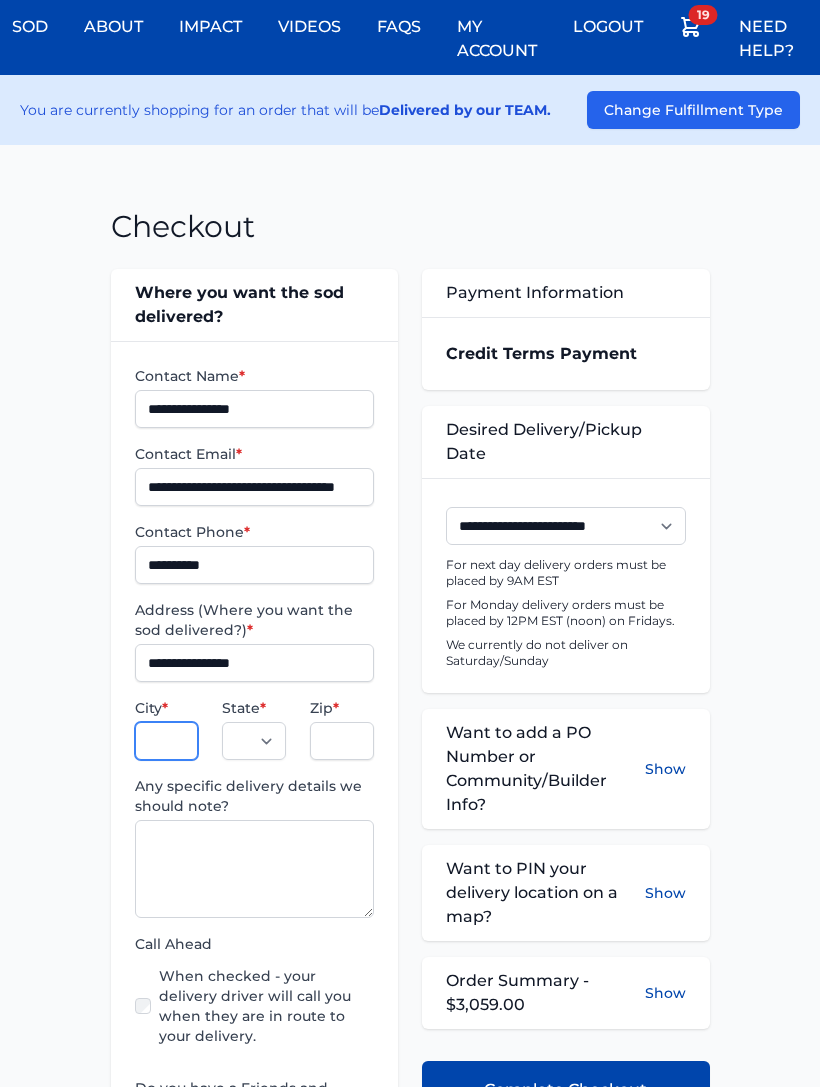click on "City
*" at bounding box center [167, 741] 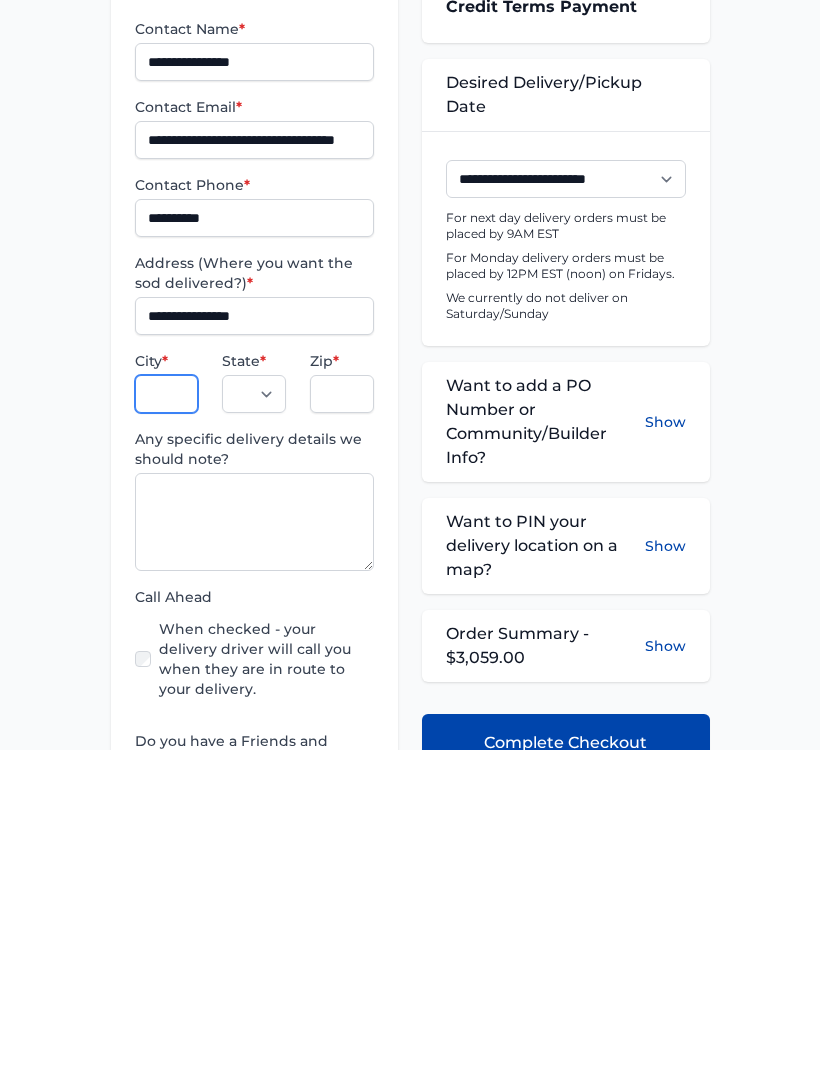 click on "City
*" at bounding box center [167, 731] 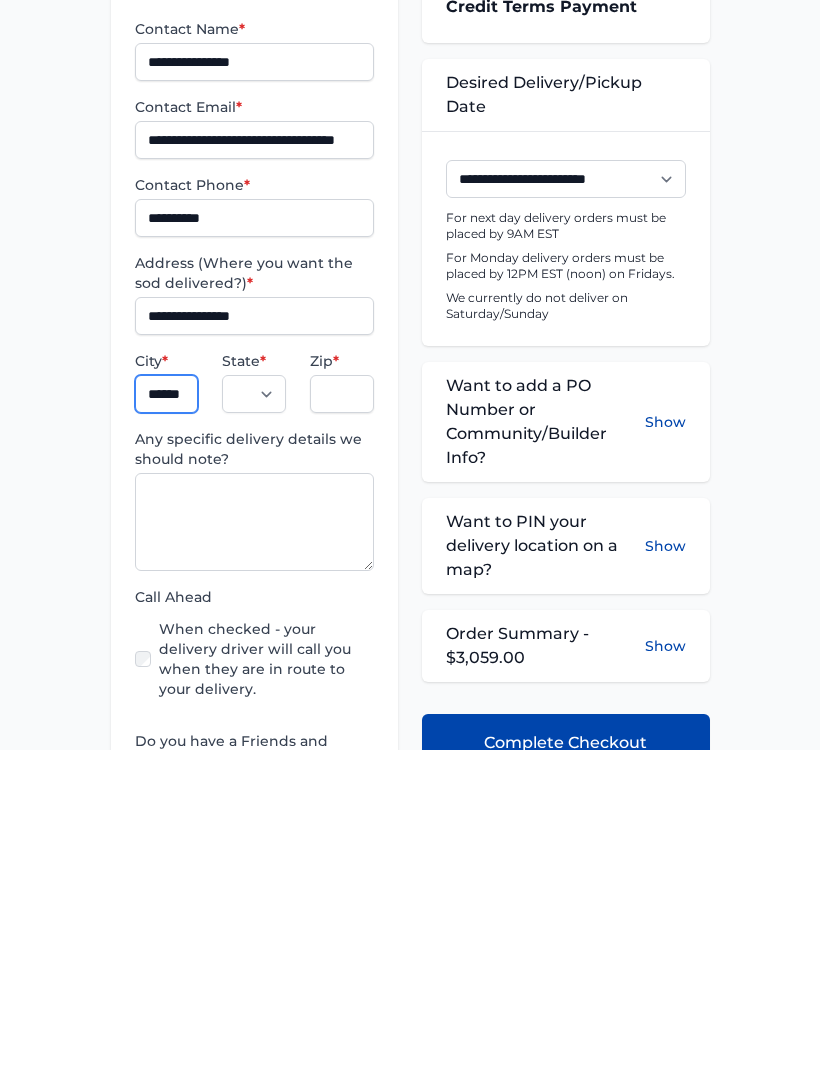 type on "******" 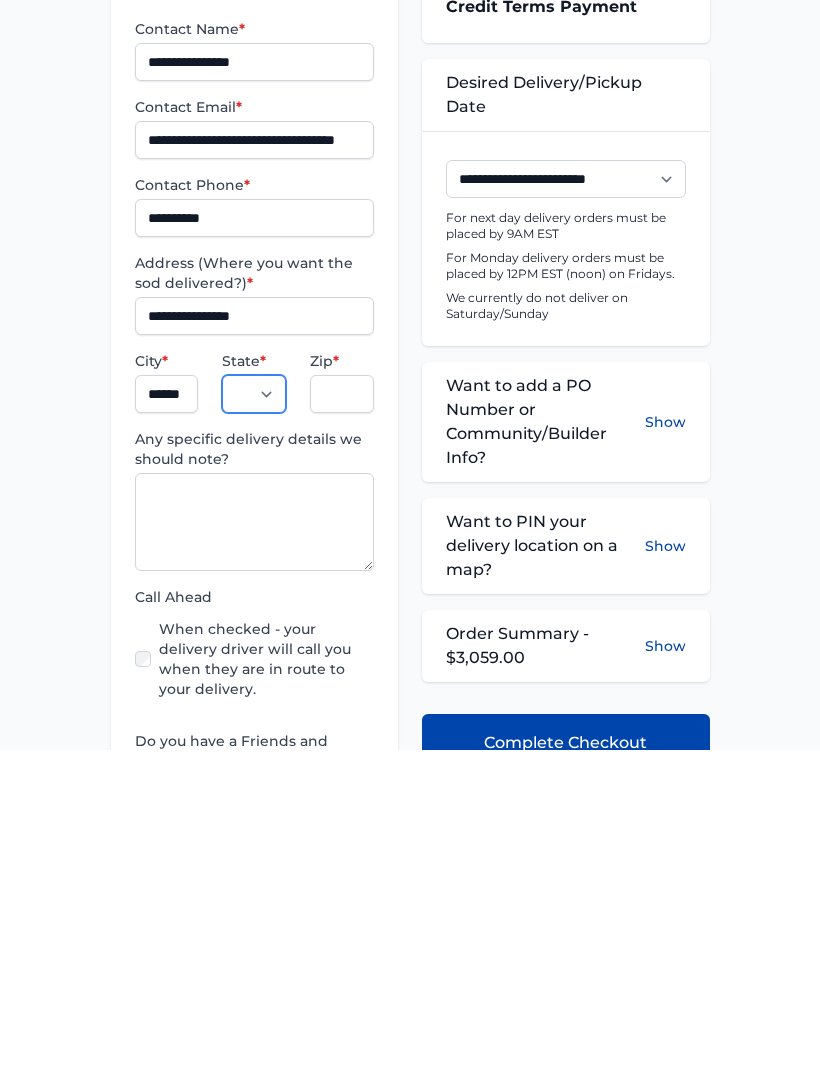 click on "**
**
**" at bounding box center (254, 731) 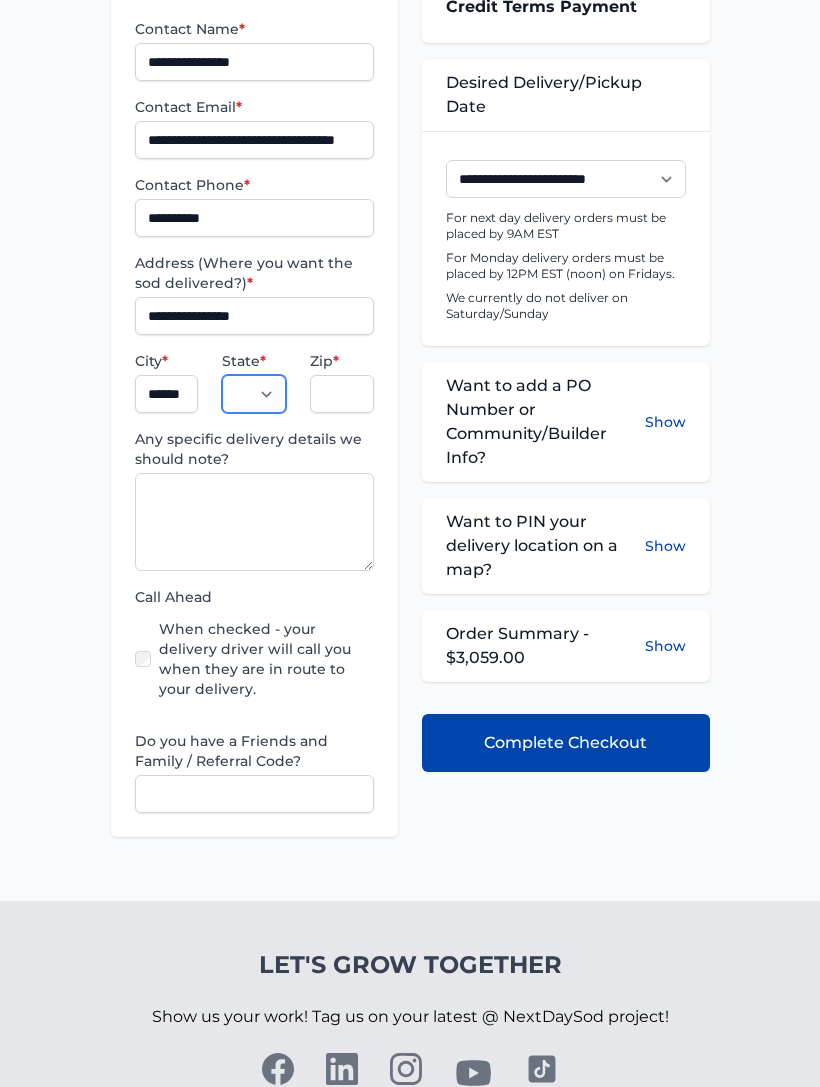 select on "**" 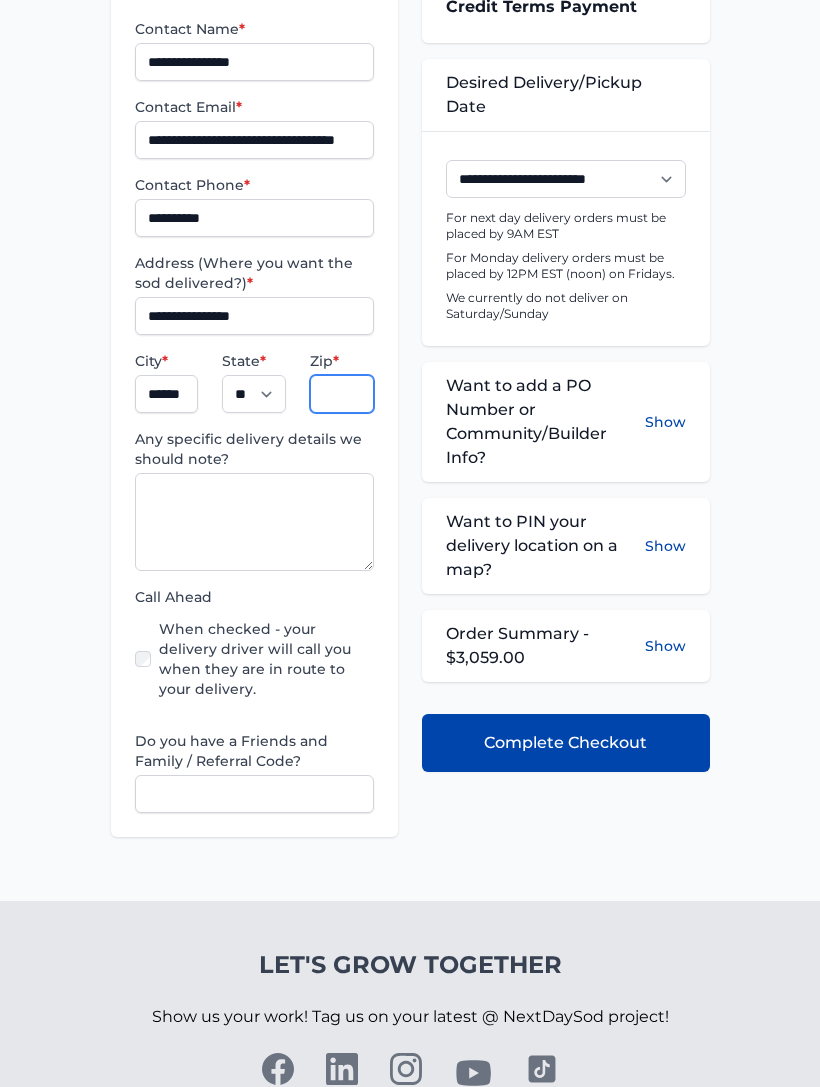 click on "Zip
*" at bounding box center [342, 394] 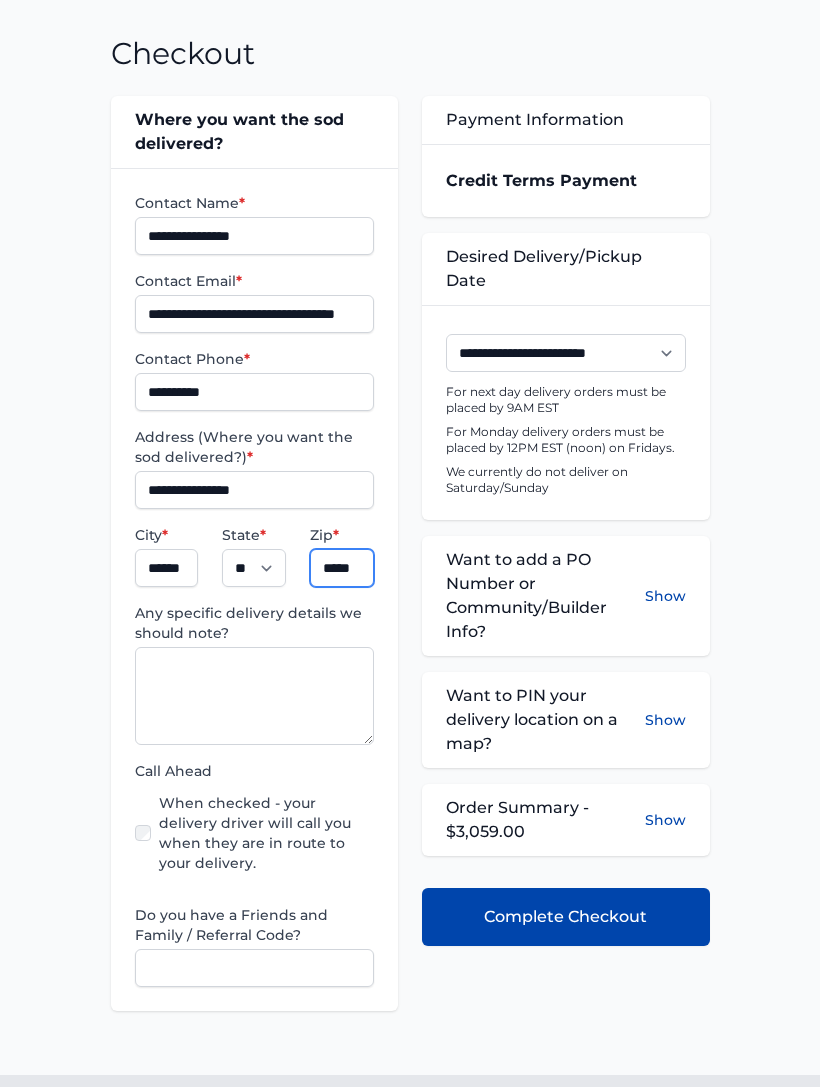 scroll, scrollTop: 273, scrollLeft: 0, axis: vertical 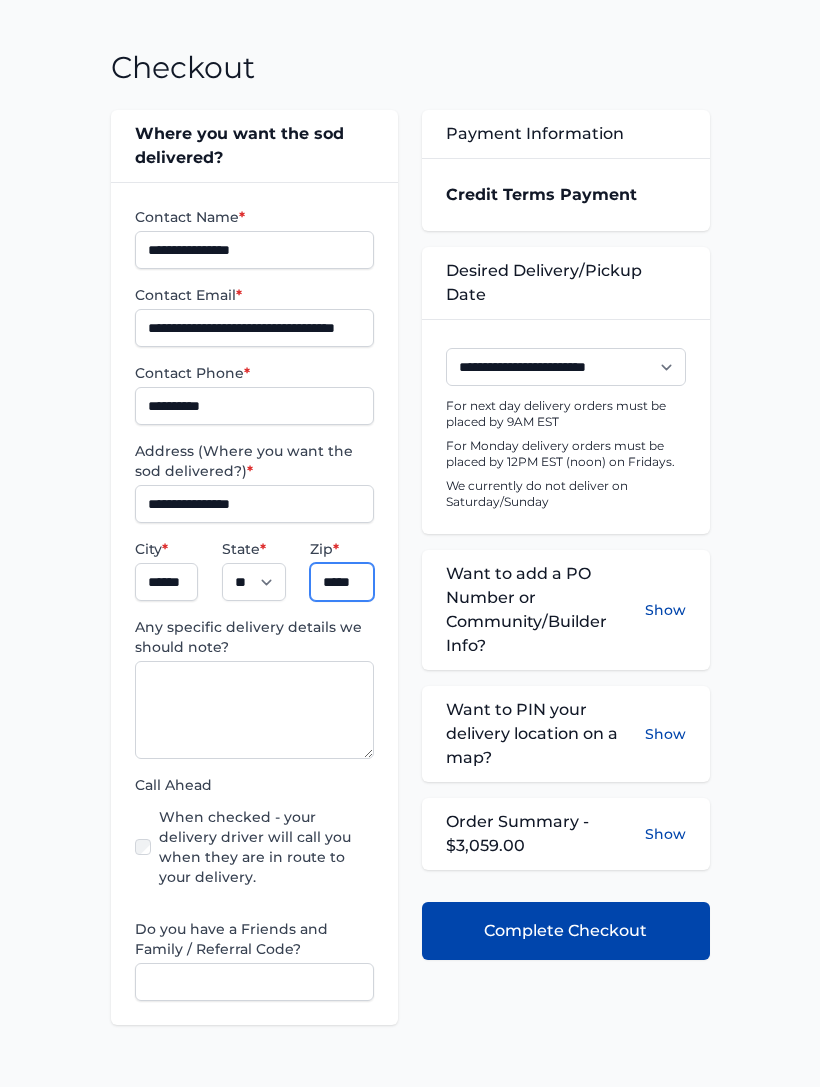 type on "*****" 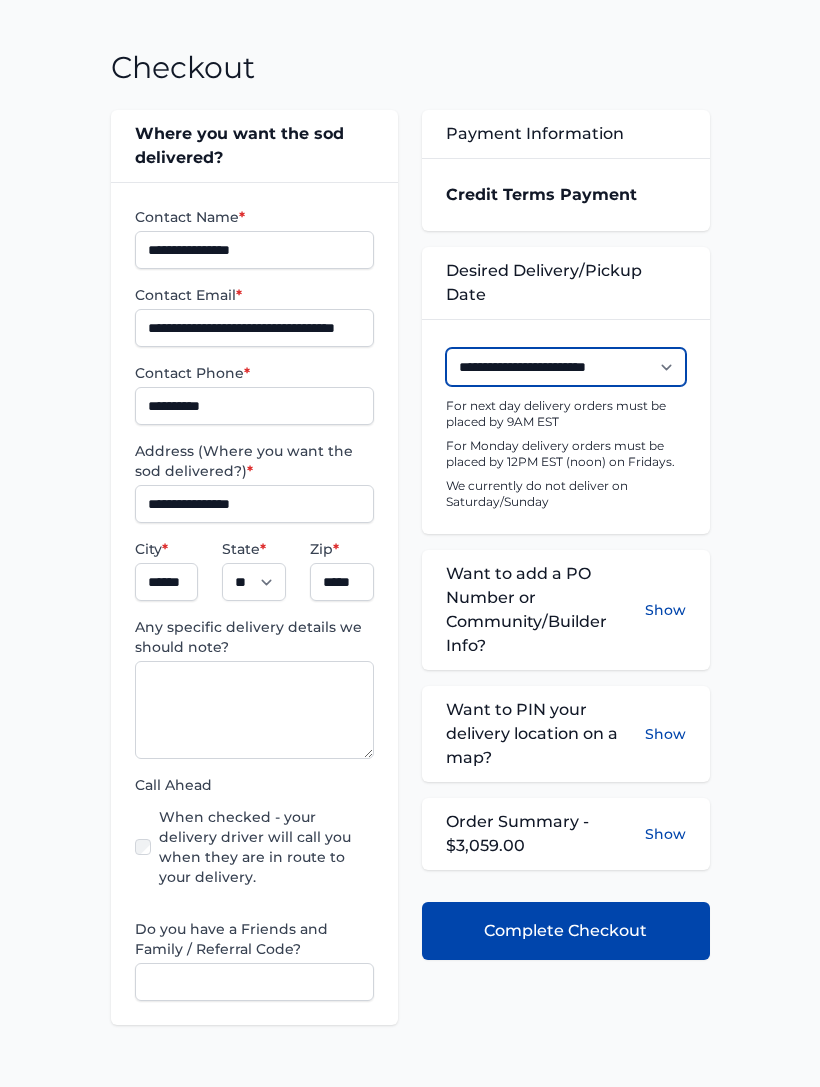 click on "**********" at bounding box center [566, 367] 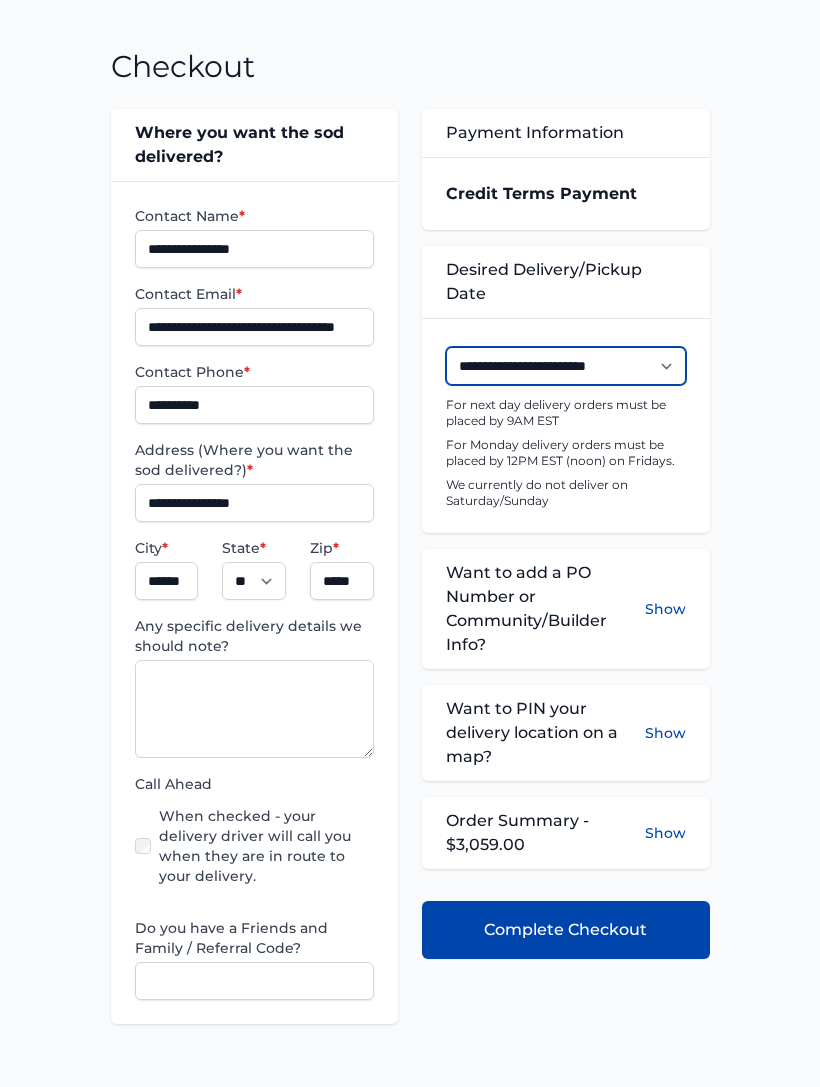select on "**********" 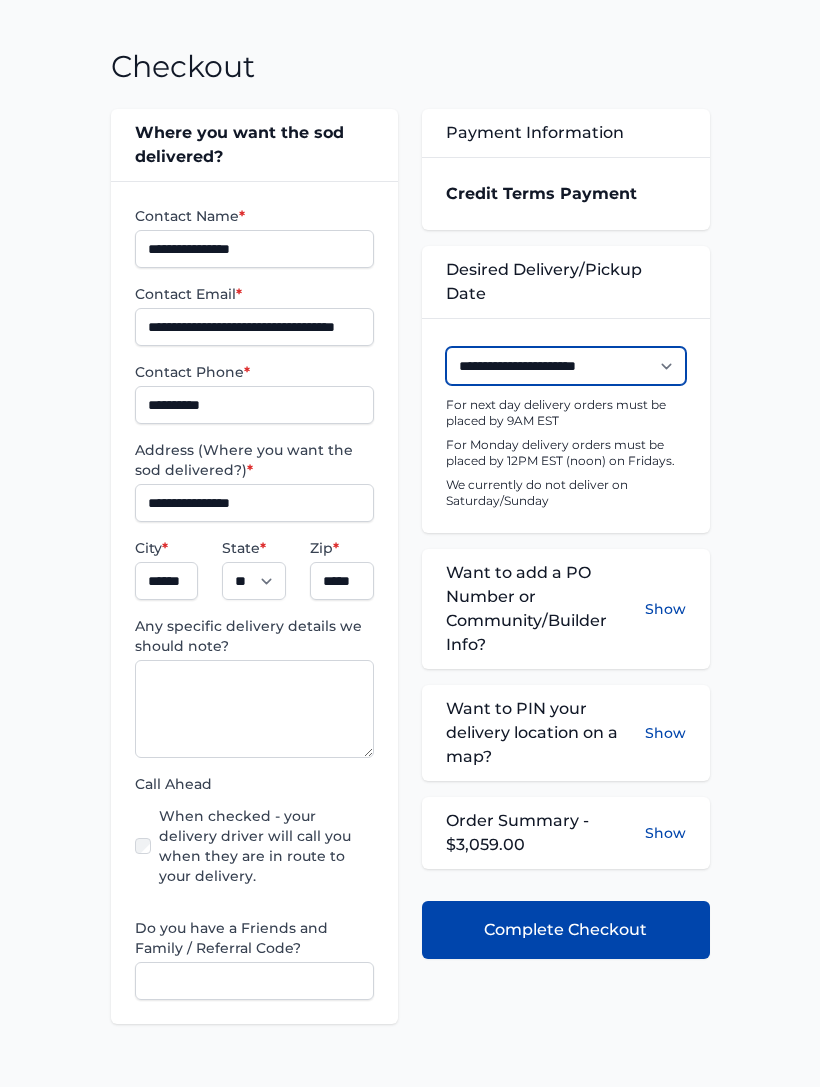 scroll, scrollTop: 274, scrollLeft: 0, axis: vertical 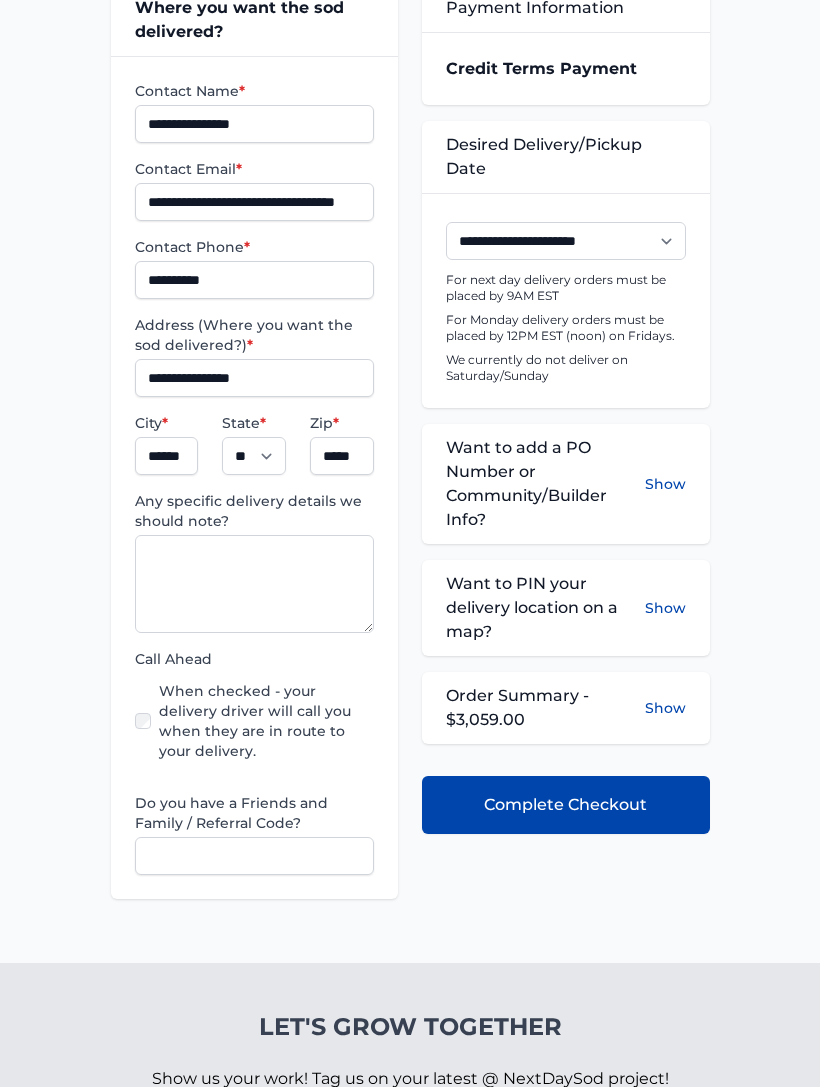 click on "Show" at bounding box center (665, 485) 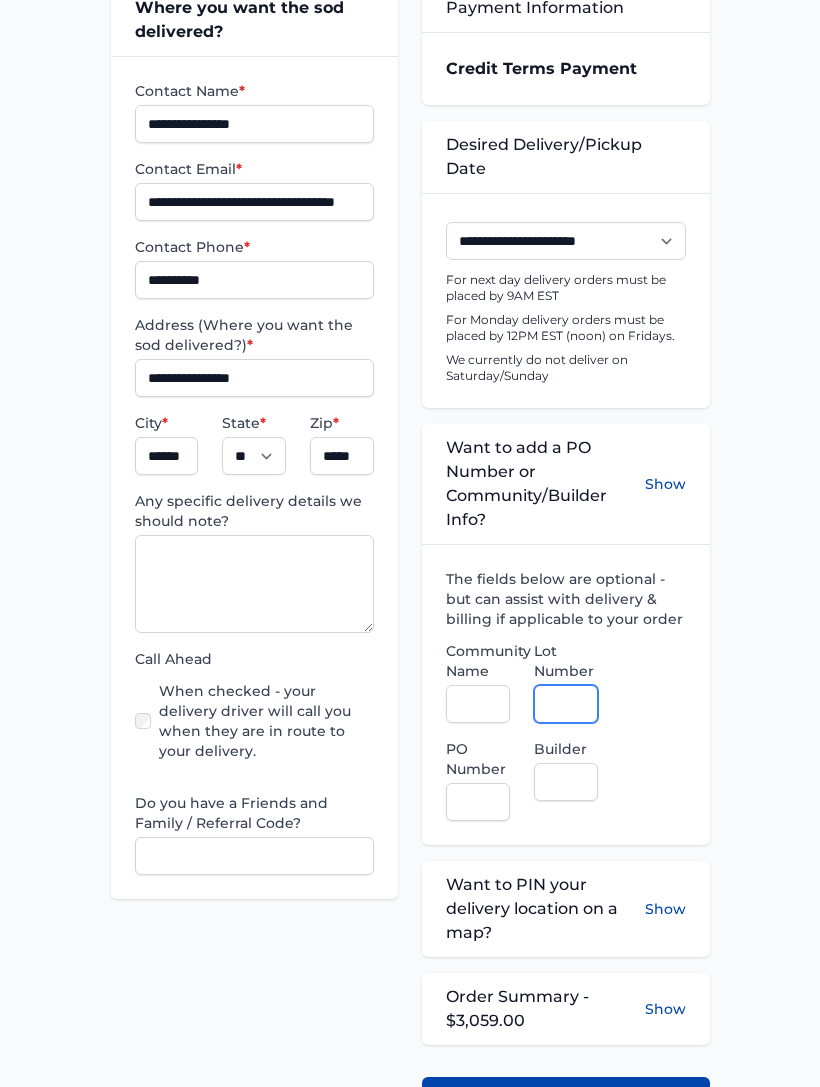 click on "Lot Number" at bounding box center (566, 704) 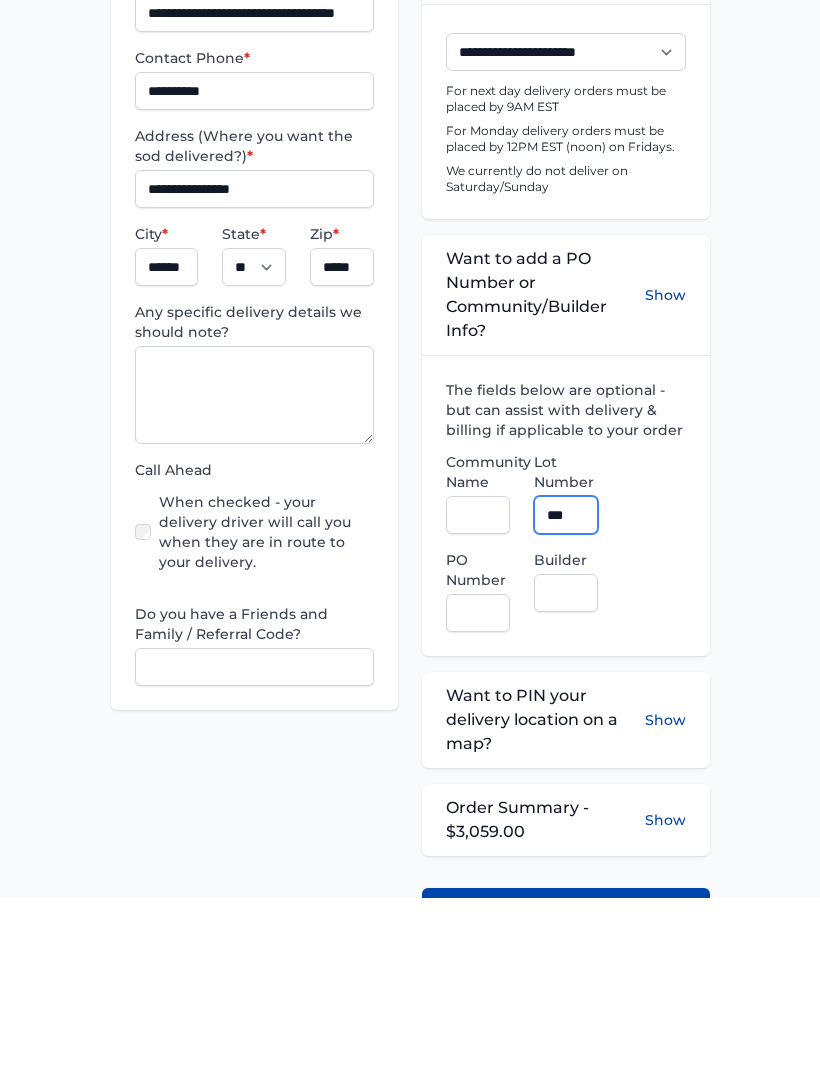 type on "***" 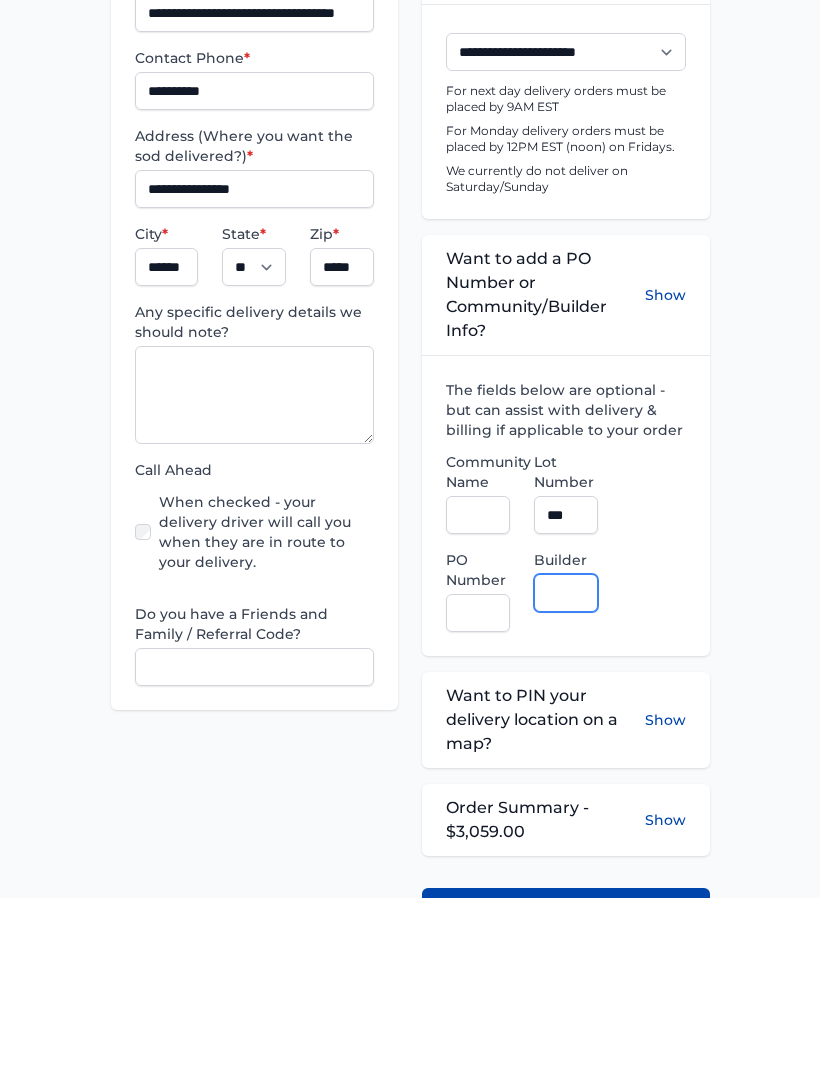 click on "Builder" at bounding box center (566, 783) 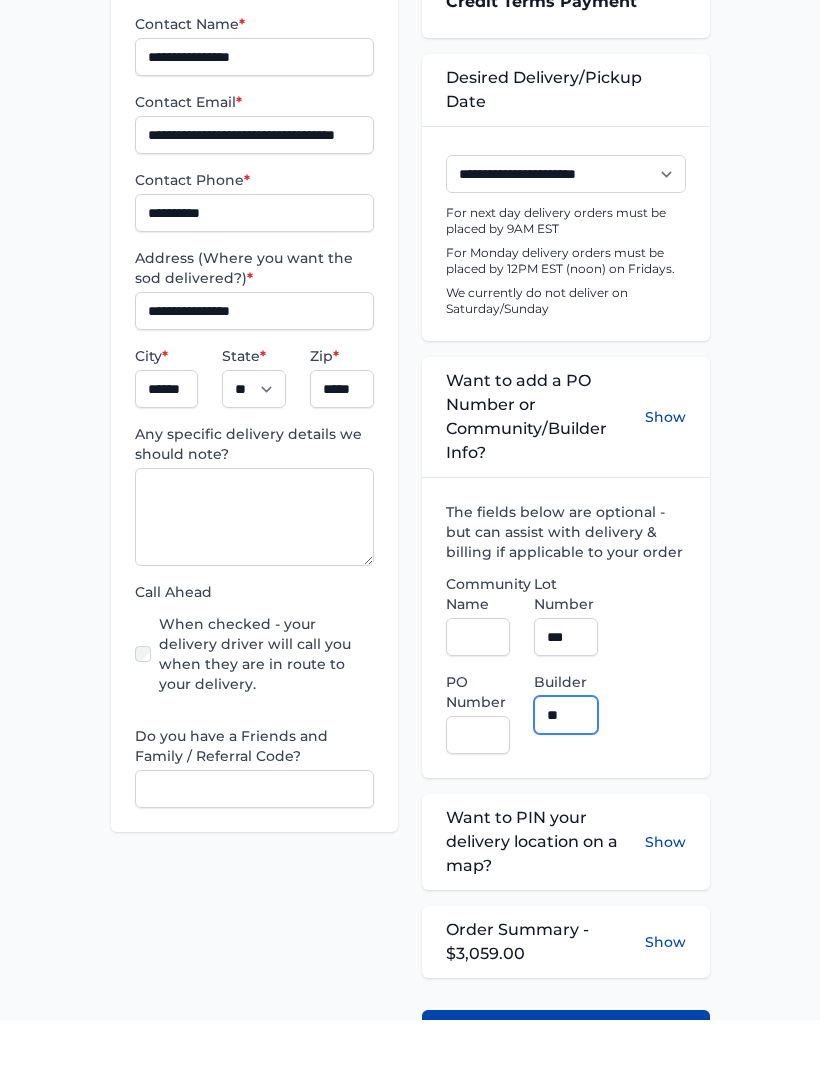type on "**" 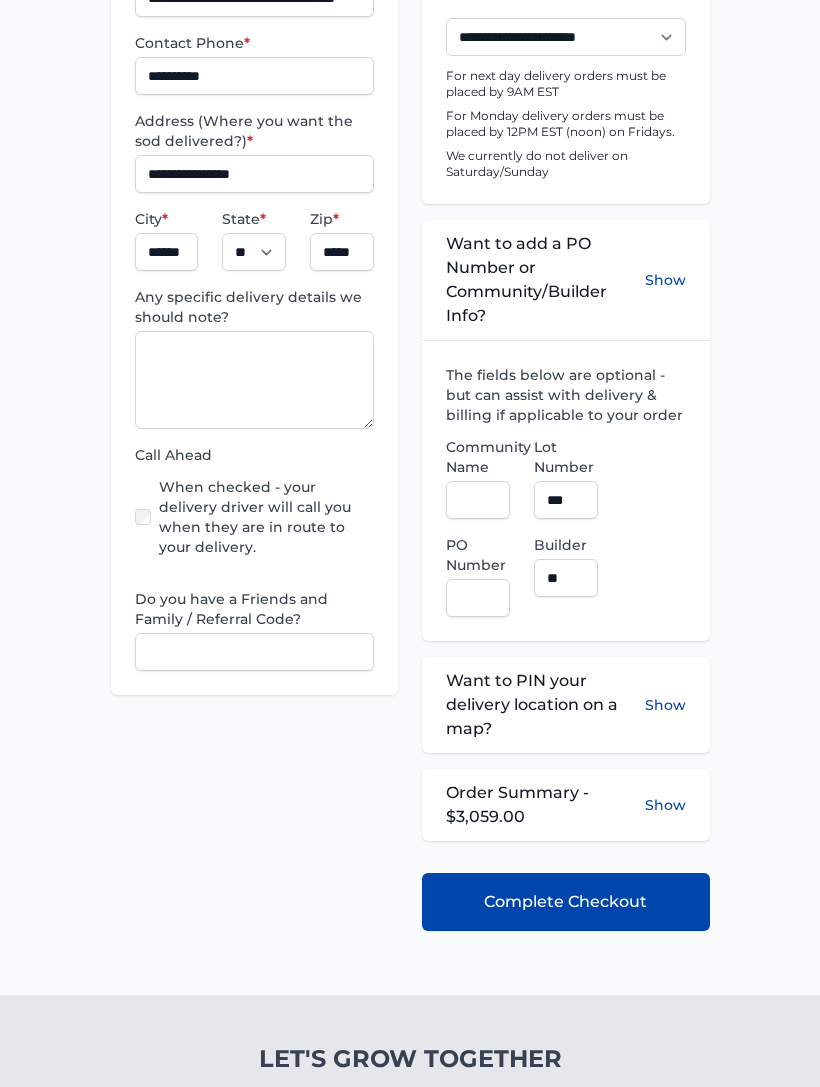 scroll, scrollTop: 610, scrollLeft: 0, axis: vertical 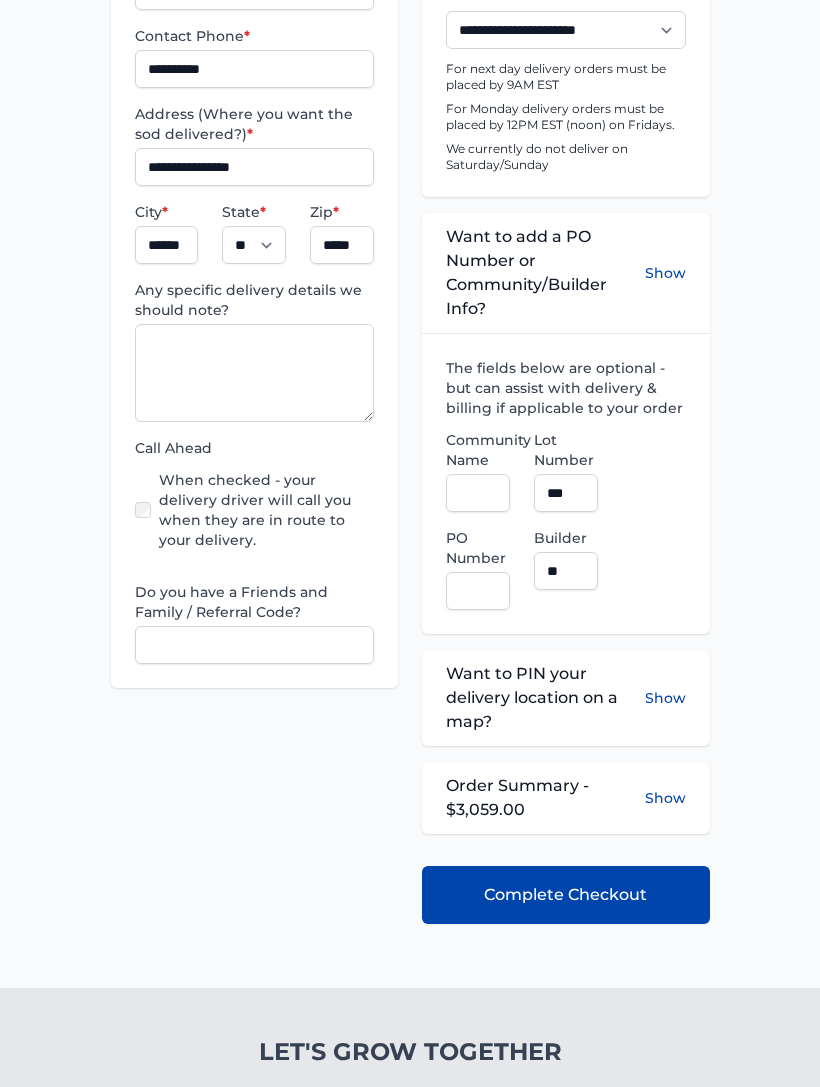 click on "Complete Checkout" at bounding box center [565, 895] 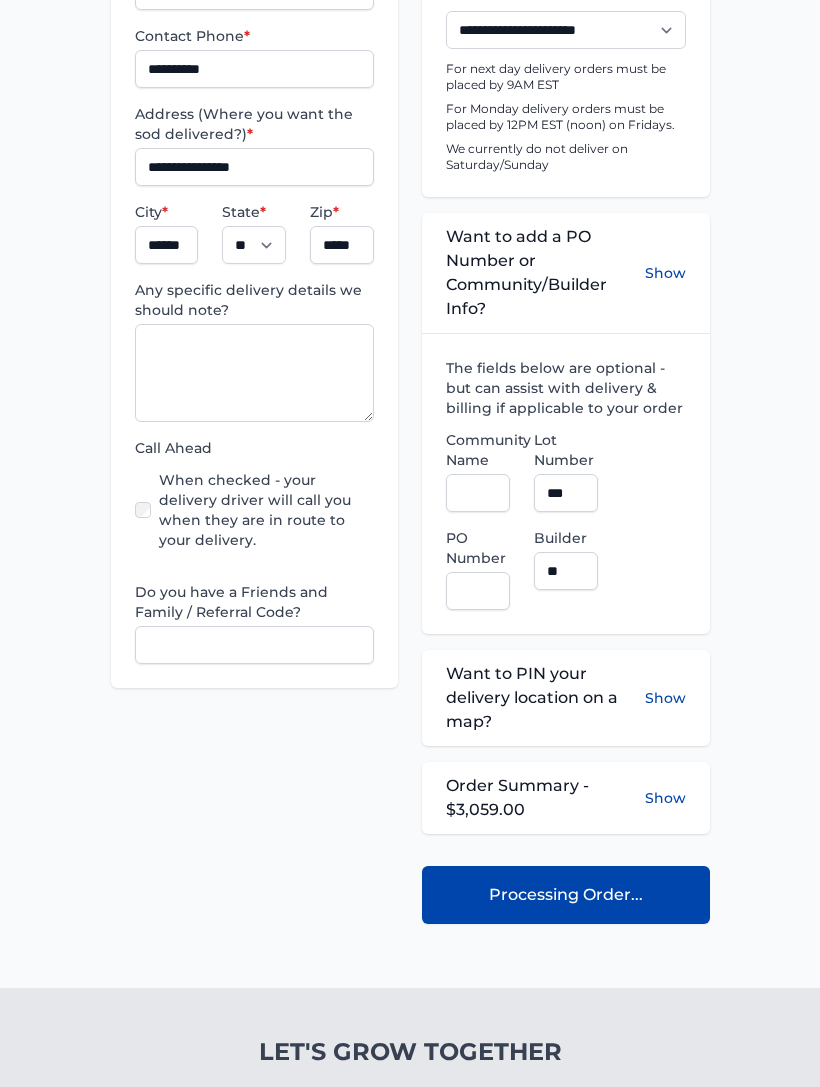 scroll, scrollTop: 650, scrollLeft: 0, axis: vertical 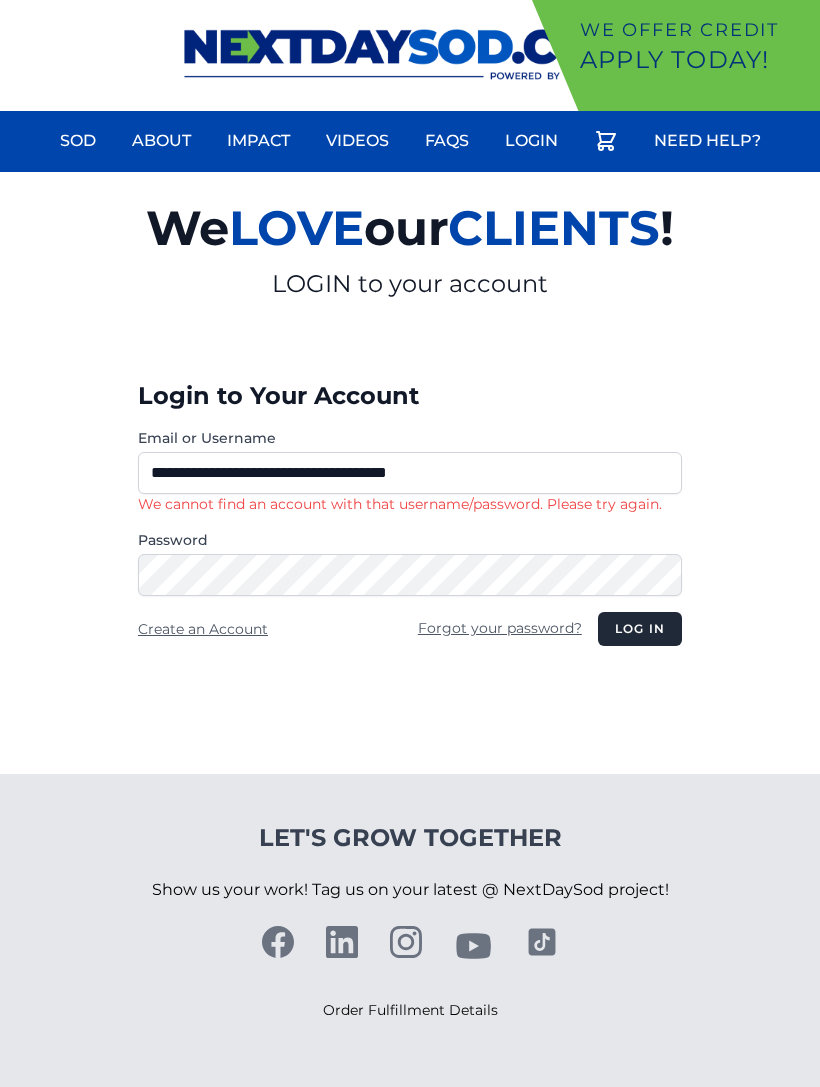 click on "Log in" at bounding box center [640, 629] 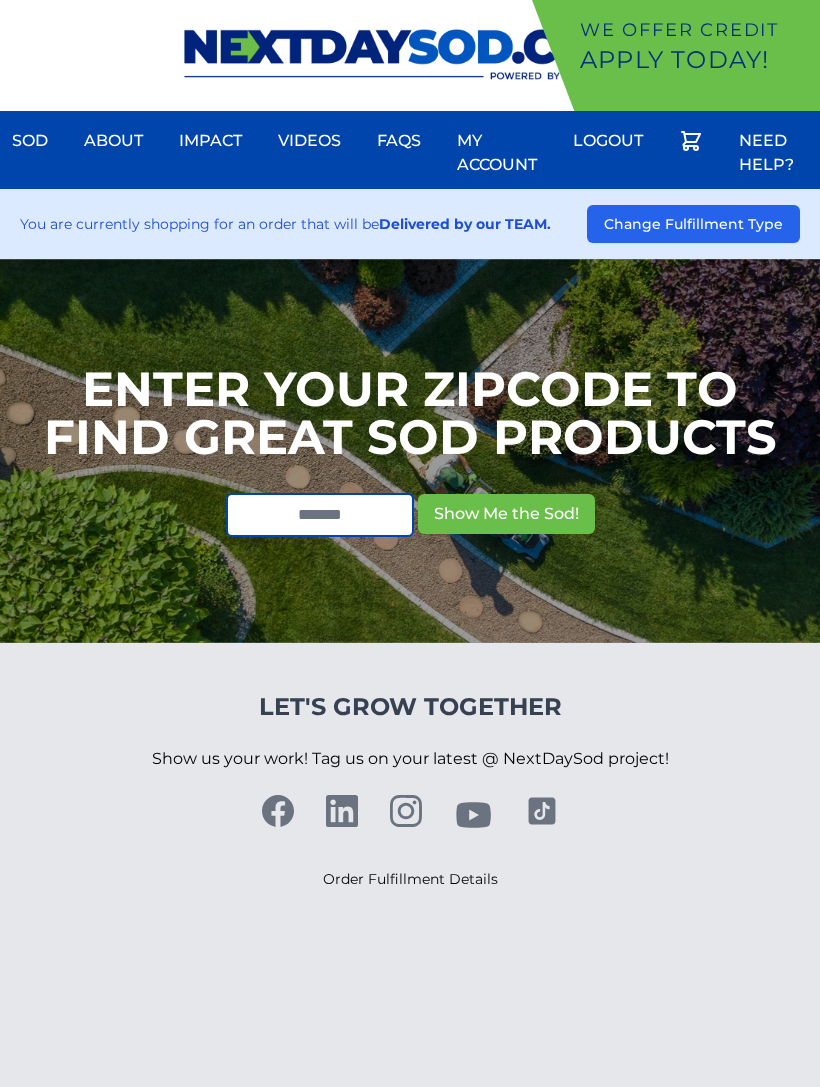 scroll, scrollTop: 0, scrollLeft: 0, axis: both 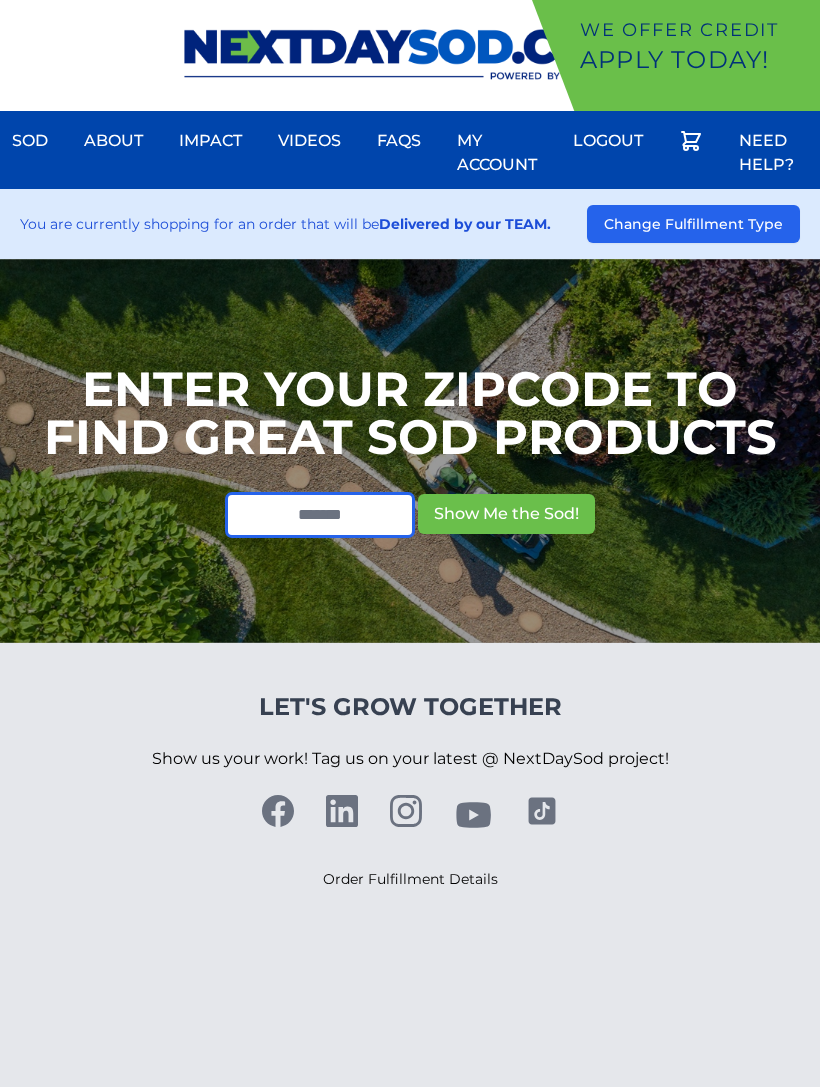 click at bounding box center [320, 515] 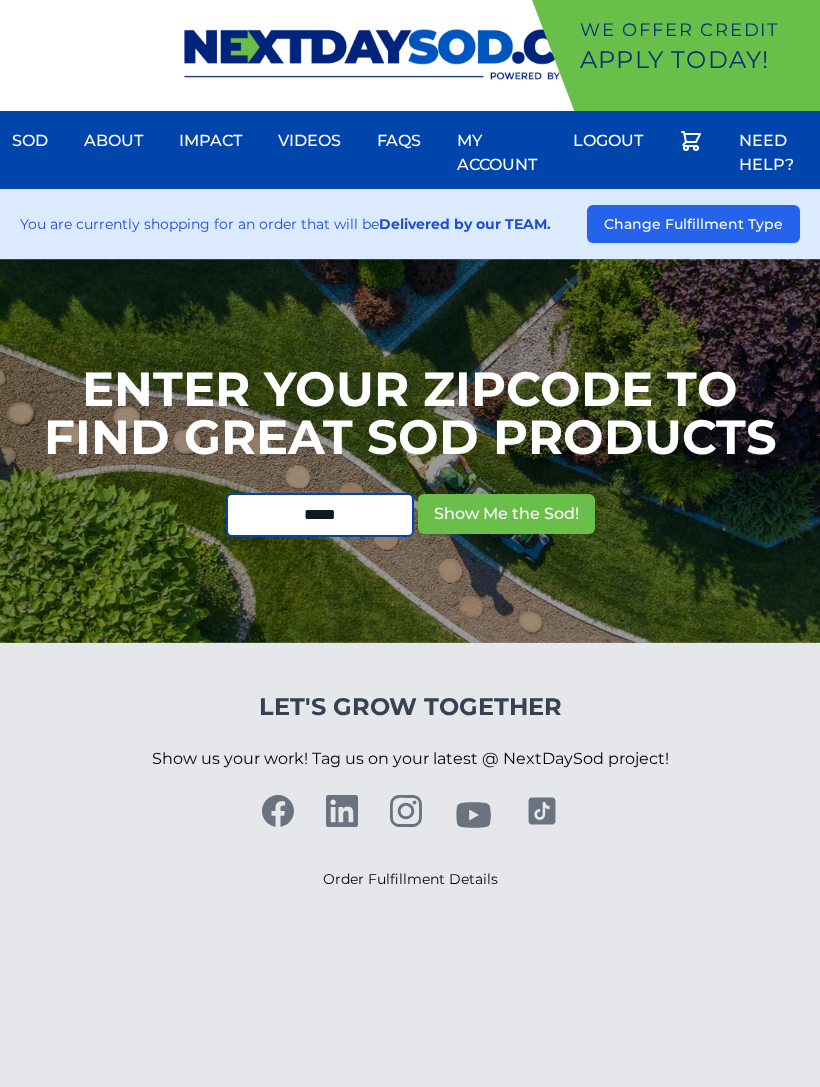 click on "Show Me the Sod!" at bounding box center (506, 514) 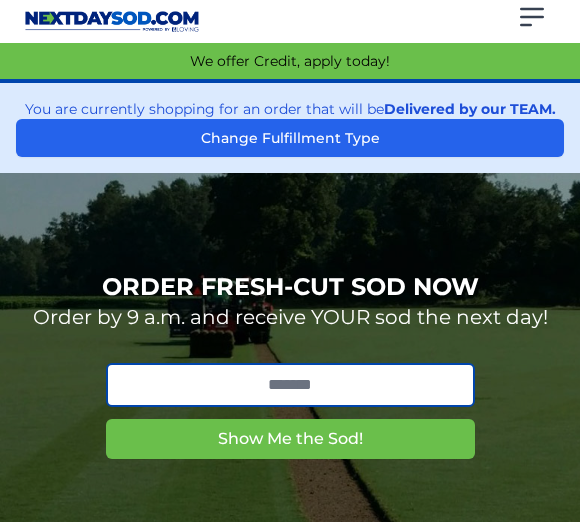 scroll, scrollTop: 0, scrollLeft: 0, axis: both 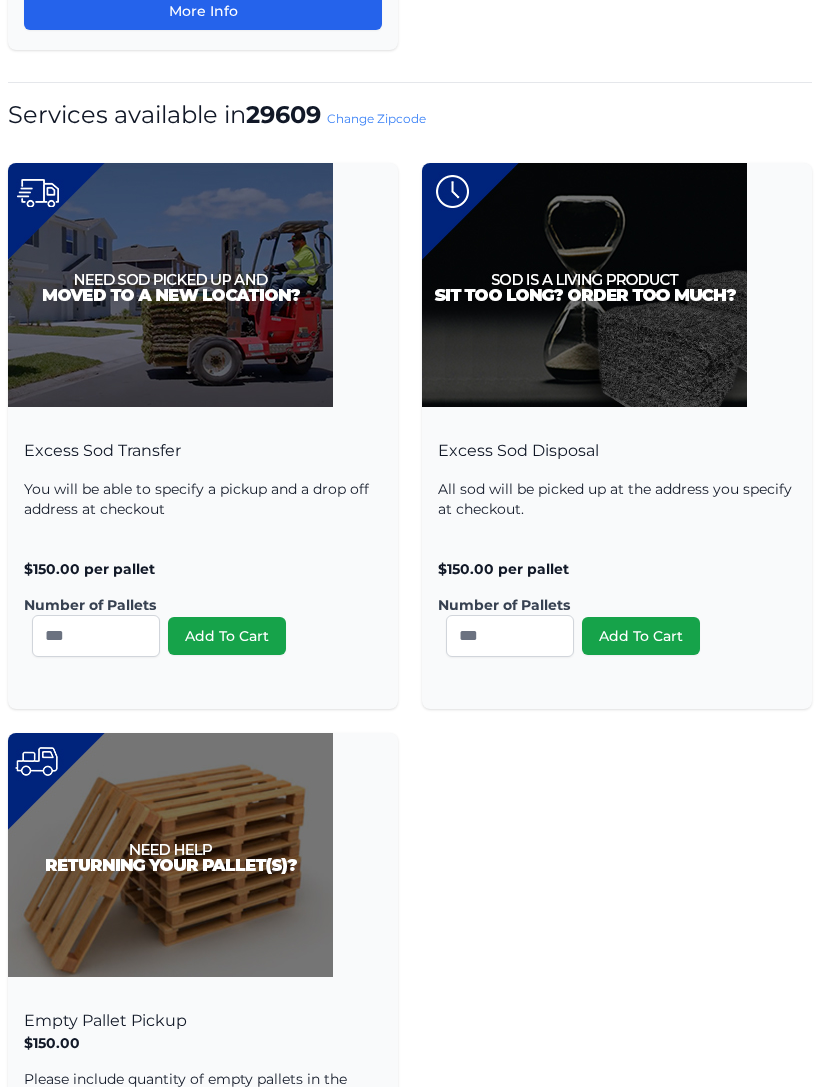 click at bounding box center (170, 856) 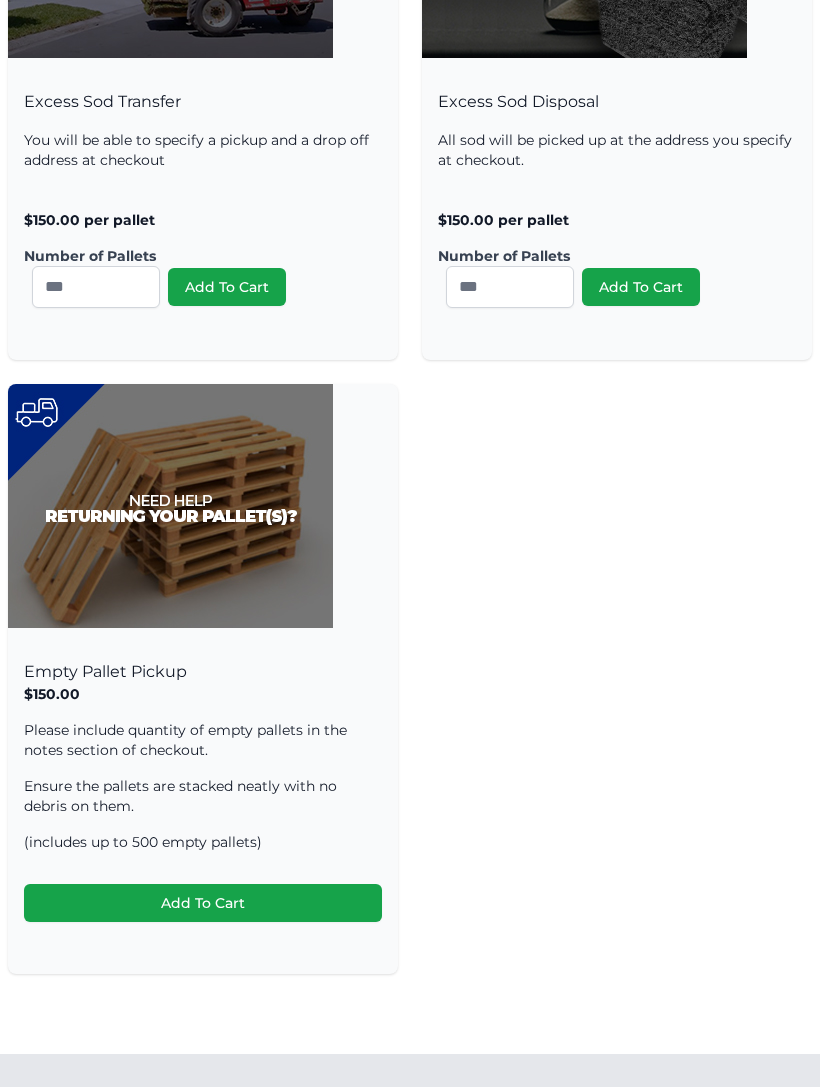 scroll, scrollTop: 1246, scrollLeft: 0, axis: vertical 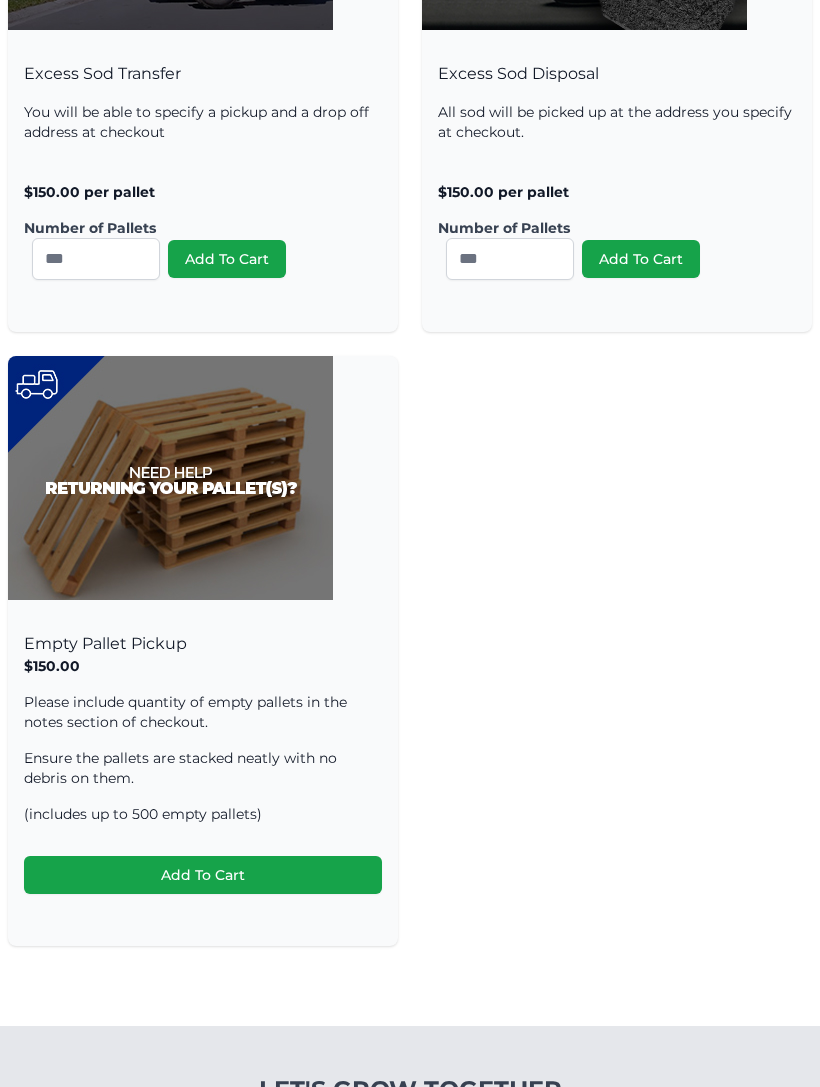 click on "Add To Cart" at bounding box center [203, 875] 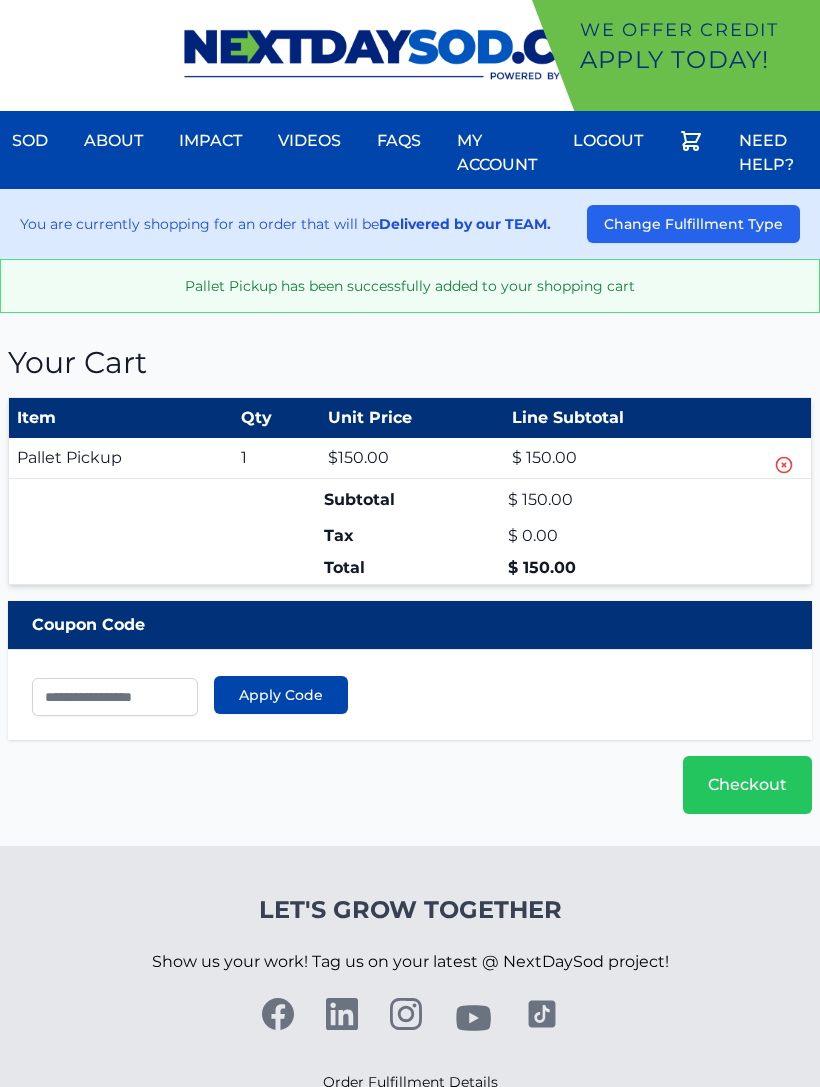 scroll, scrollTop: 0, scrollLeft: 0, axis: both 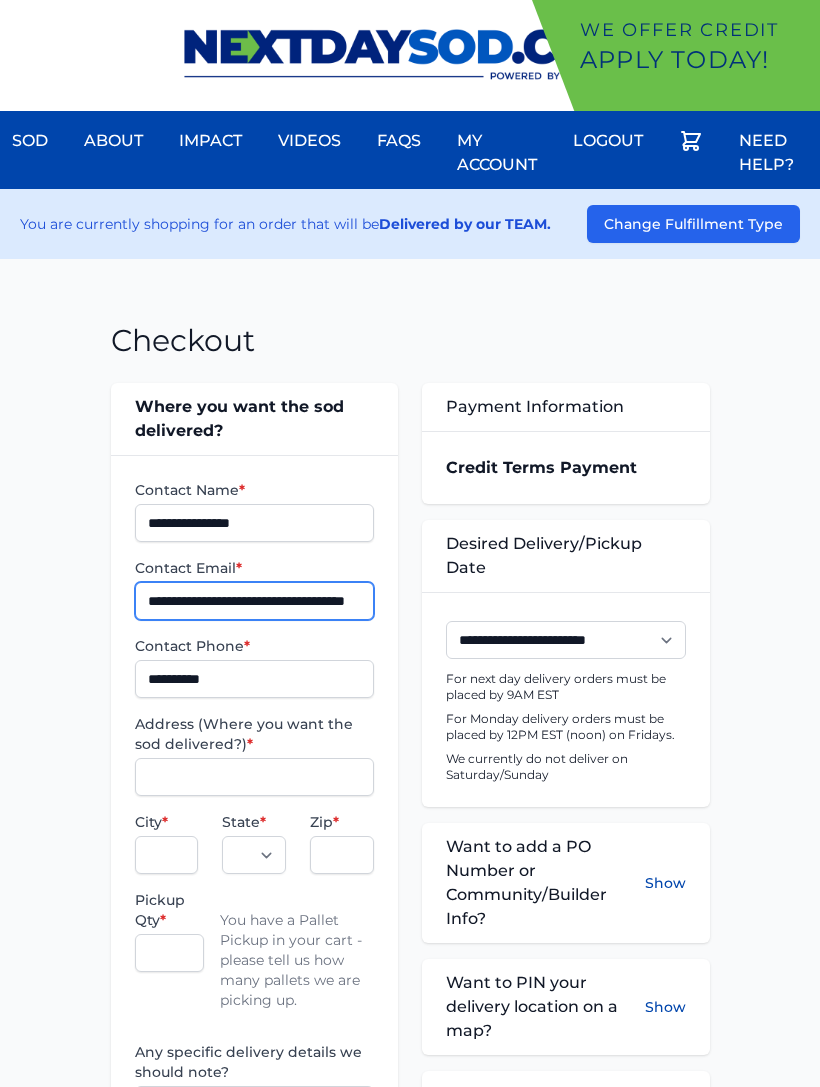 click on "**********" at bounding box center (255, 601) 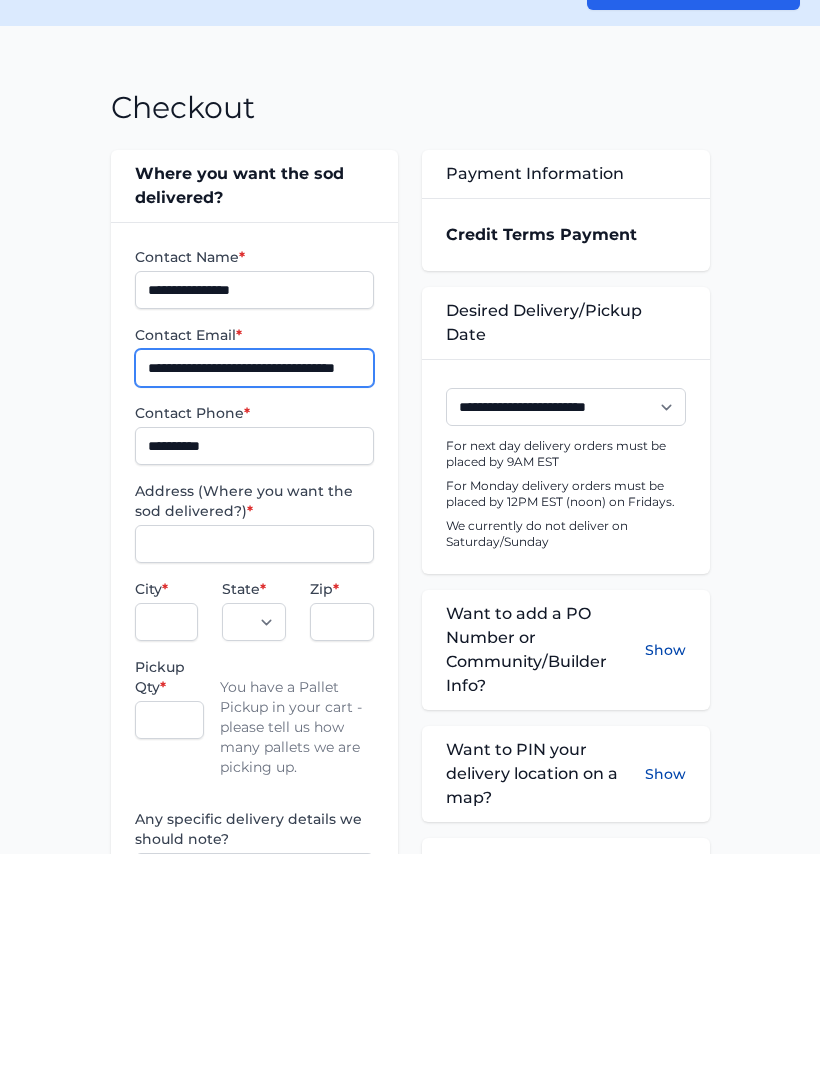 type on "**********" 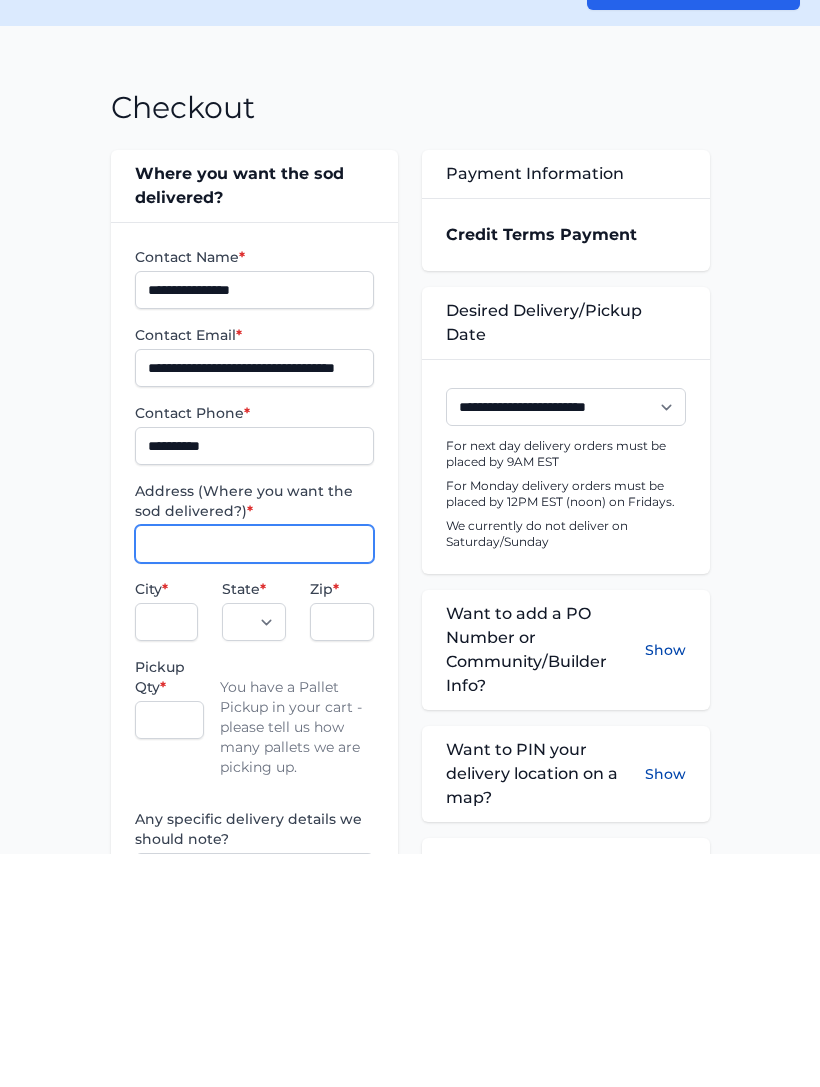 click on "Address (Where you want the sod delivered?)
*" at bounding box center [255, 777] 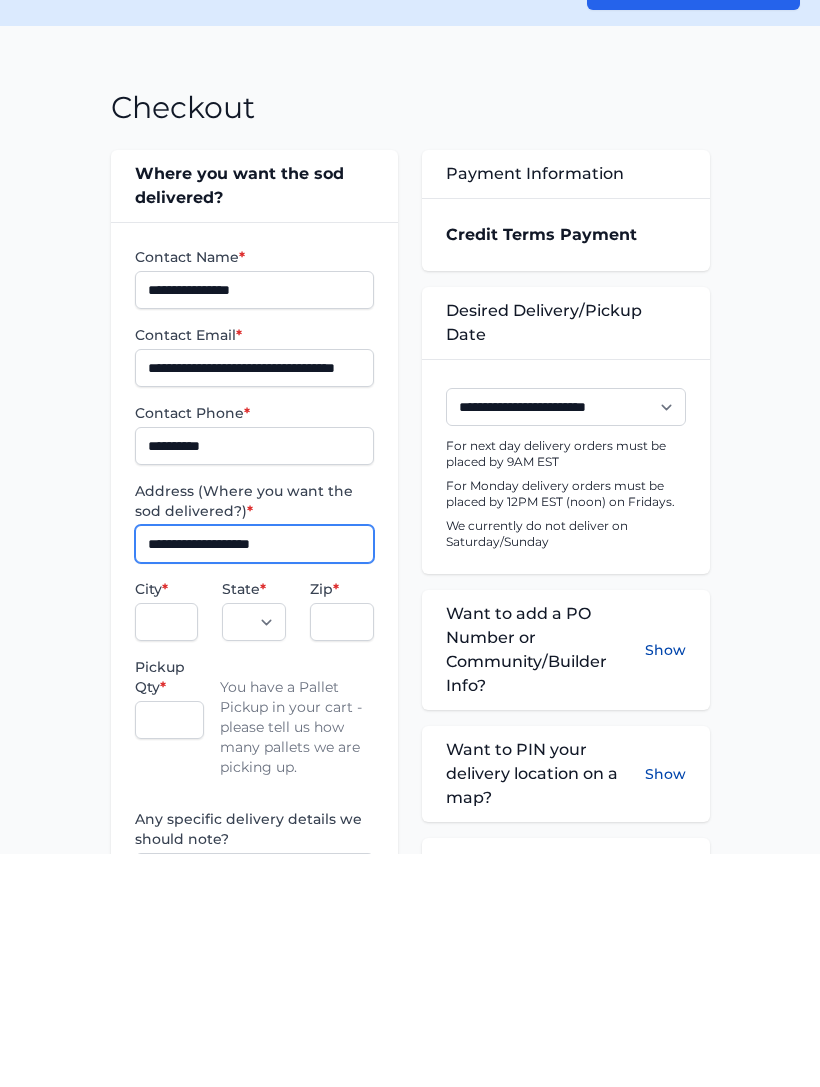 type on "**********" 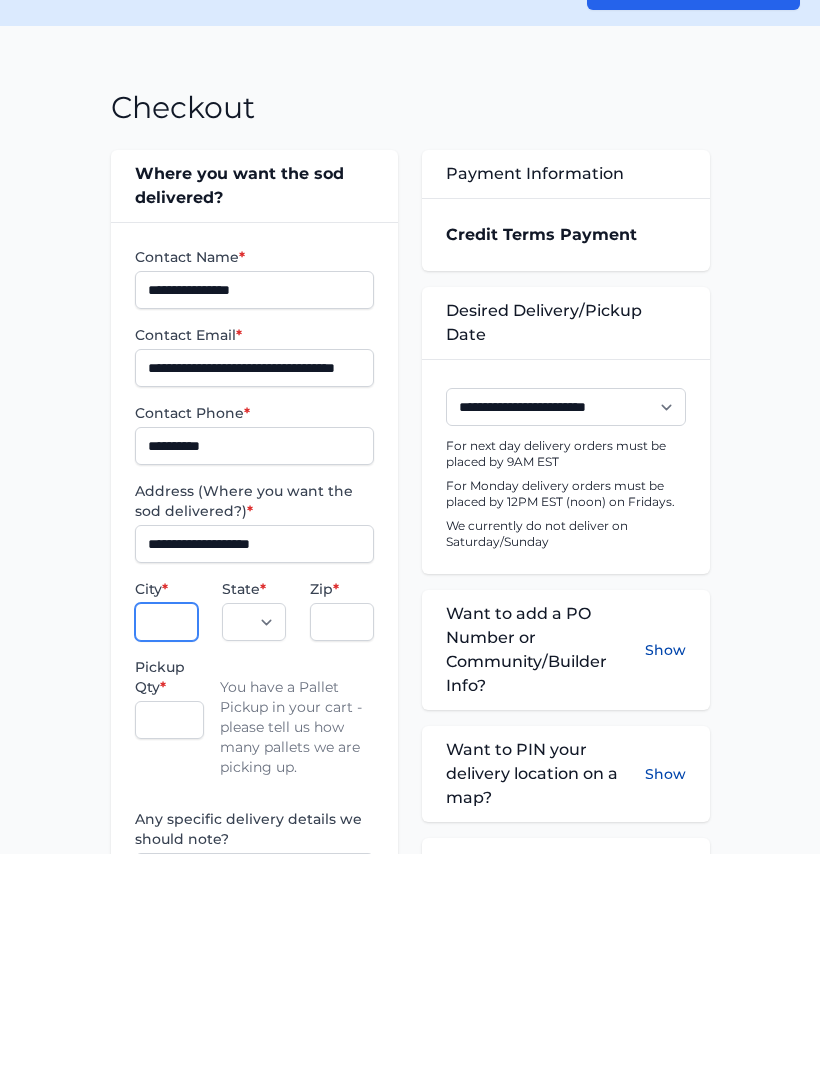 click on "City
*" at bounding box center (167, 855) 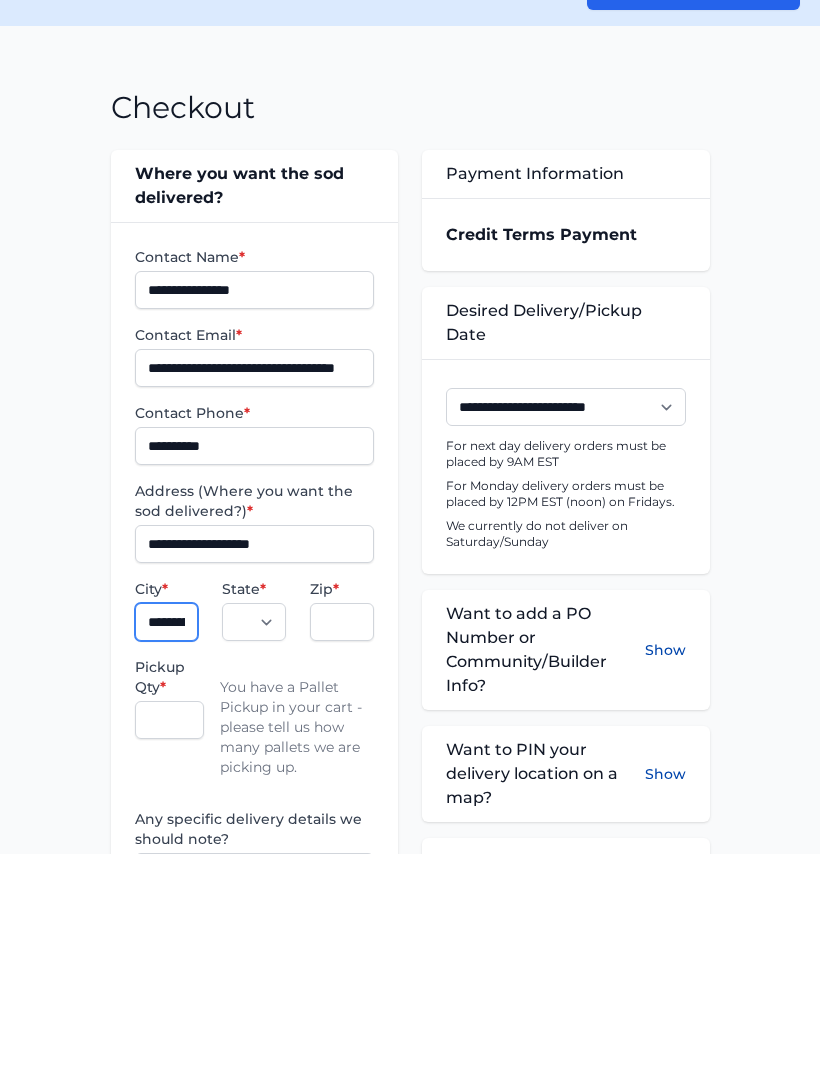 type on "**********" 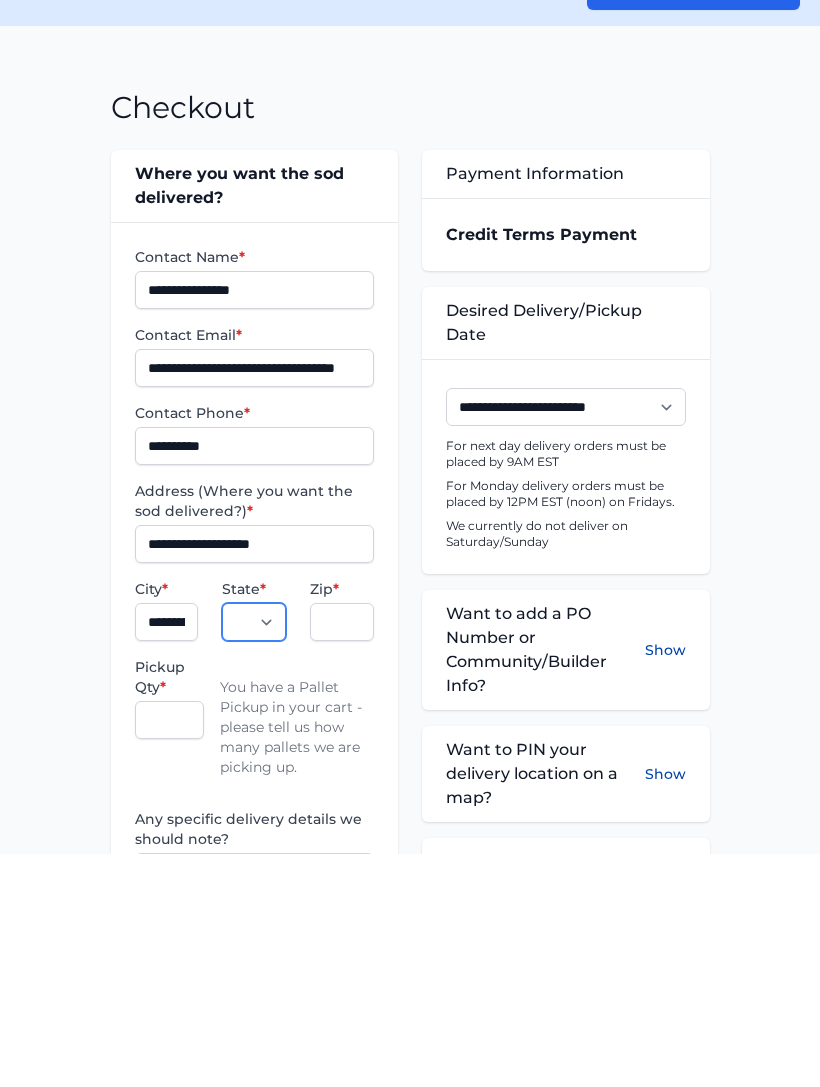 click on "**
**
**" at bounding box center [254, 855] 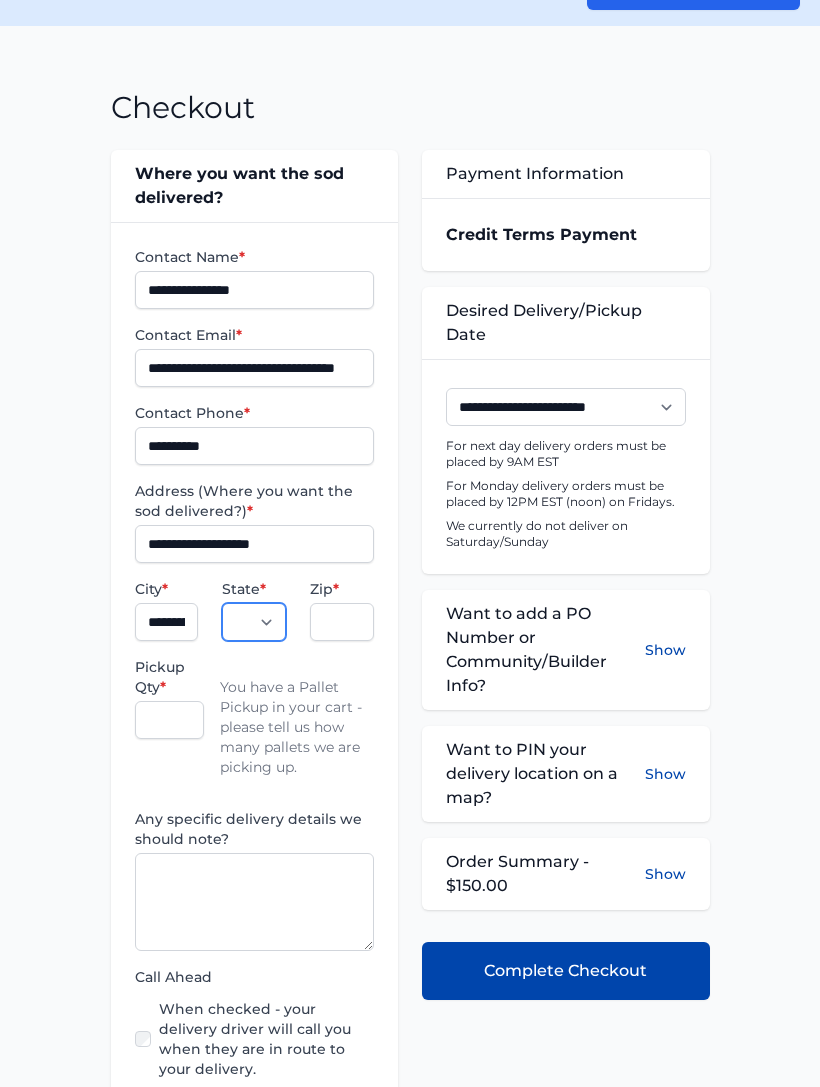select on "**" 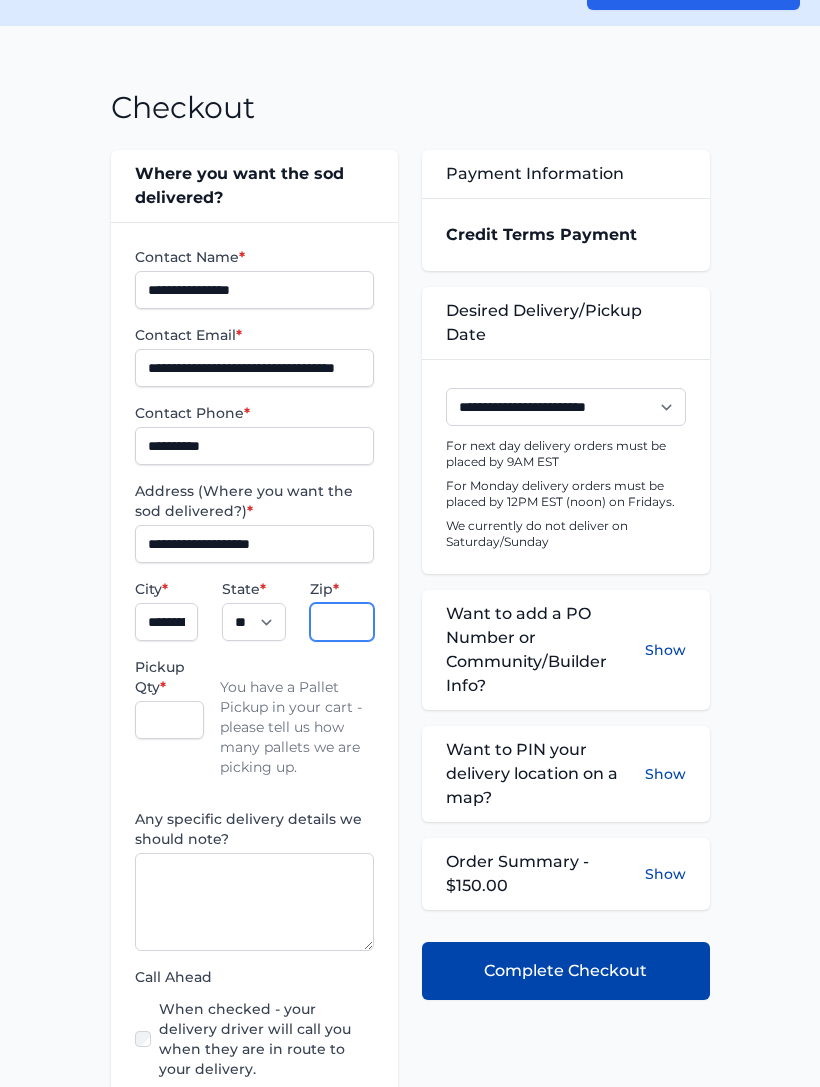 click on "Zip
*" at bounding box center [342, 622] 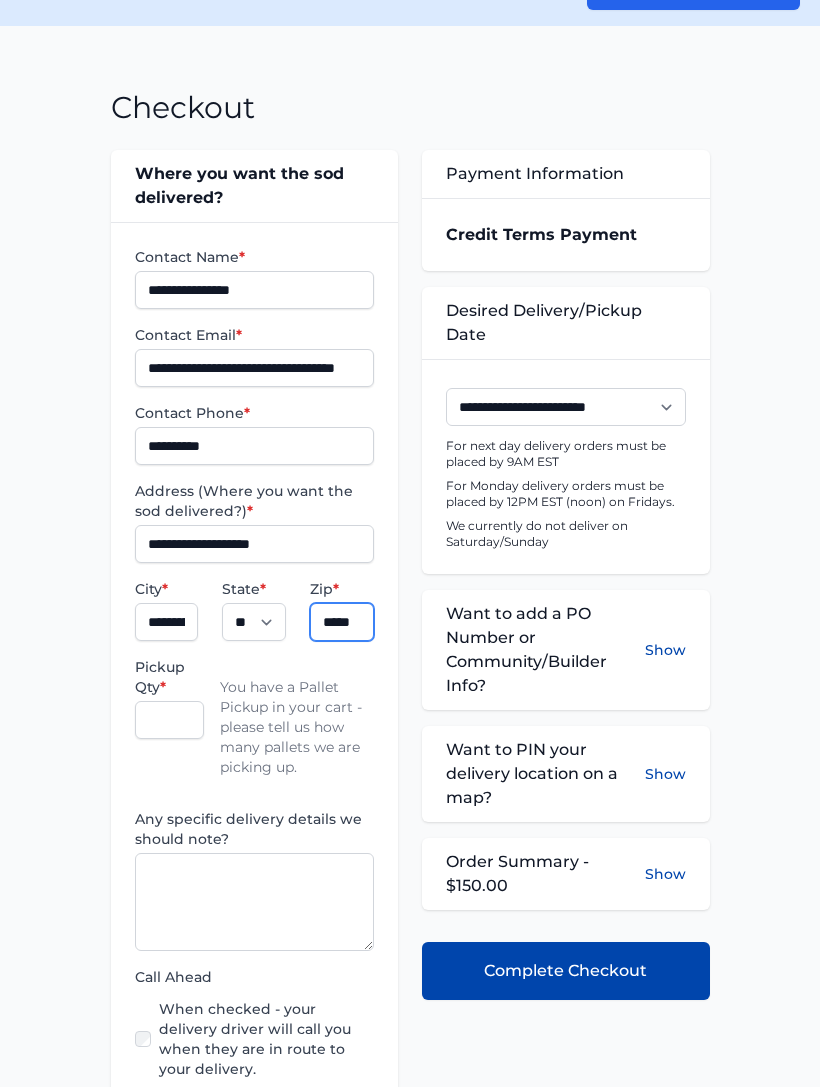 type on "*****" 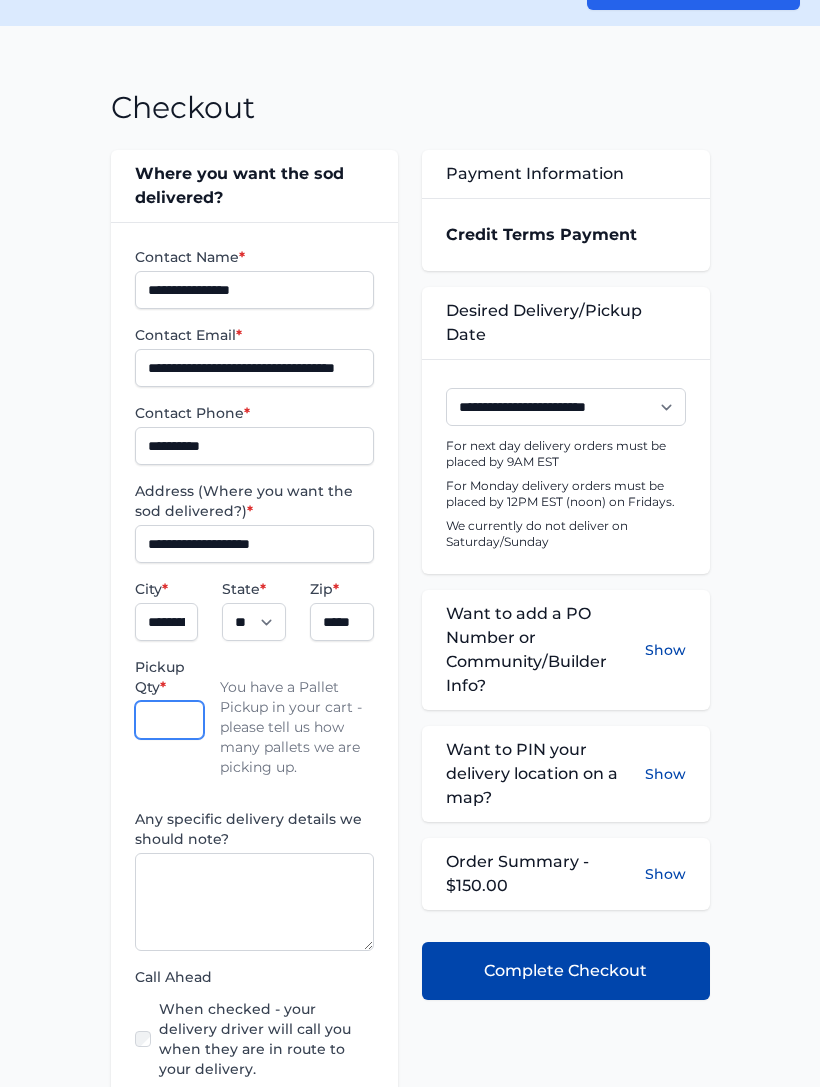 click on "Pickup Qty
*" at bounding box center (169, 720) 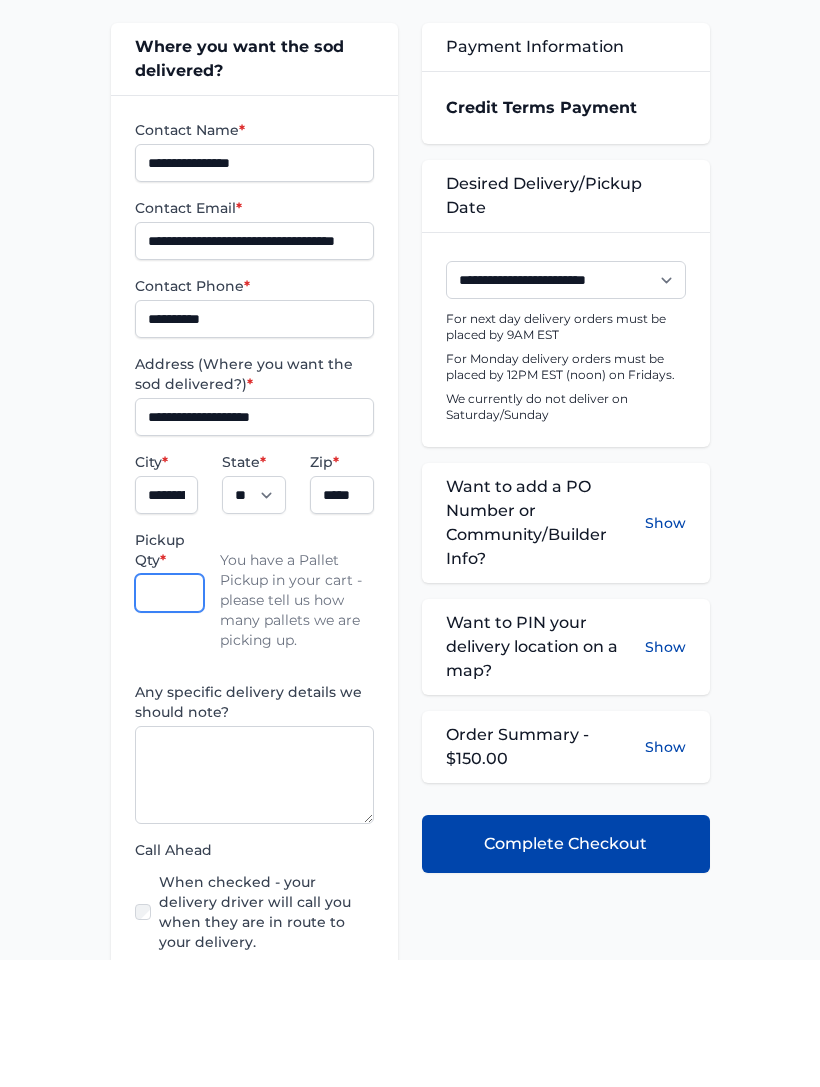 type on "***" 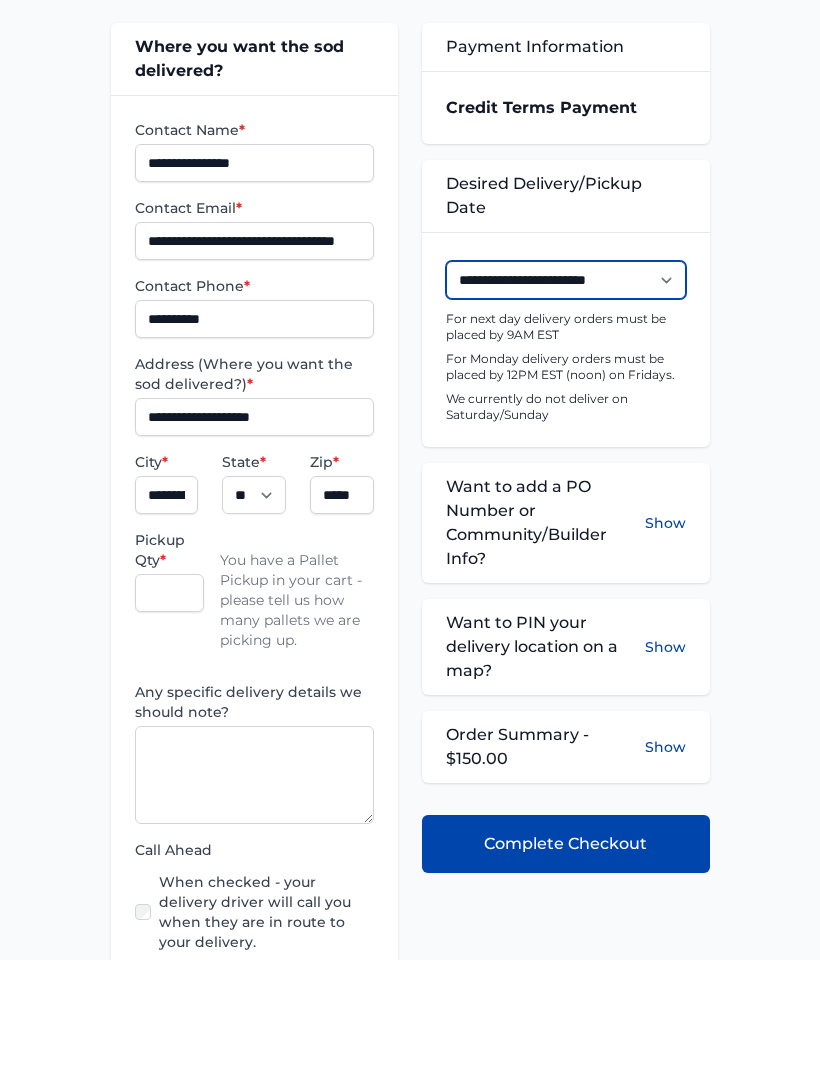 click on "**********" at bounding box center (566, 407) 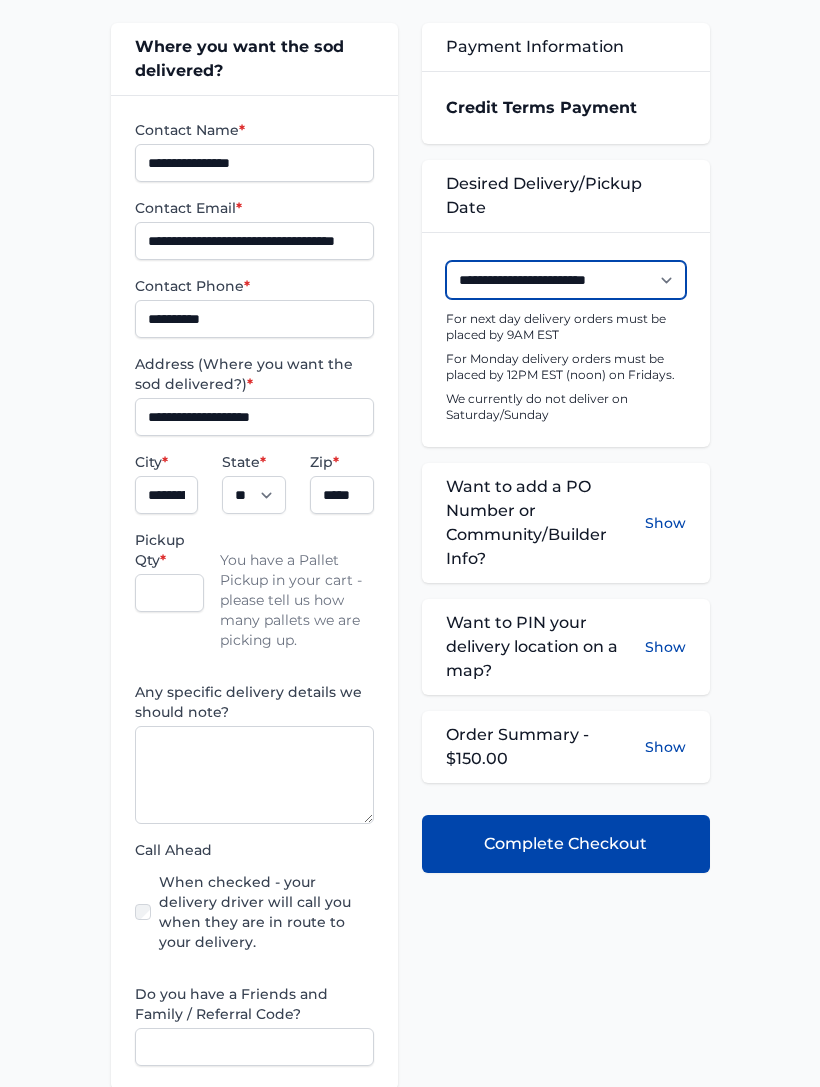 select on "**********" 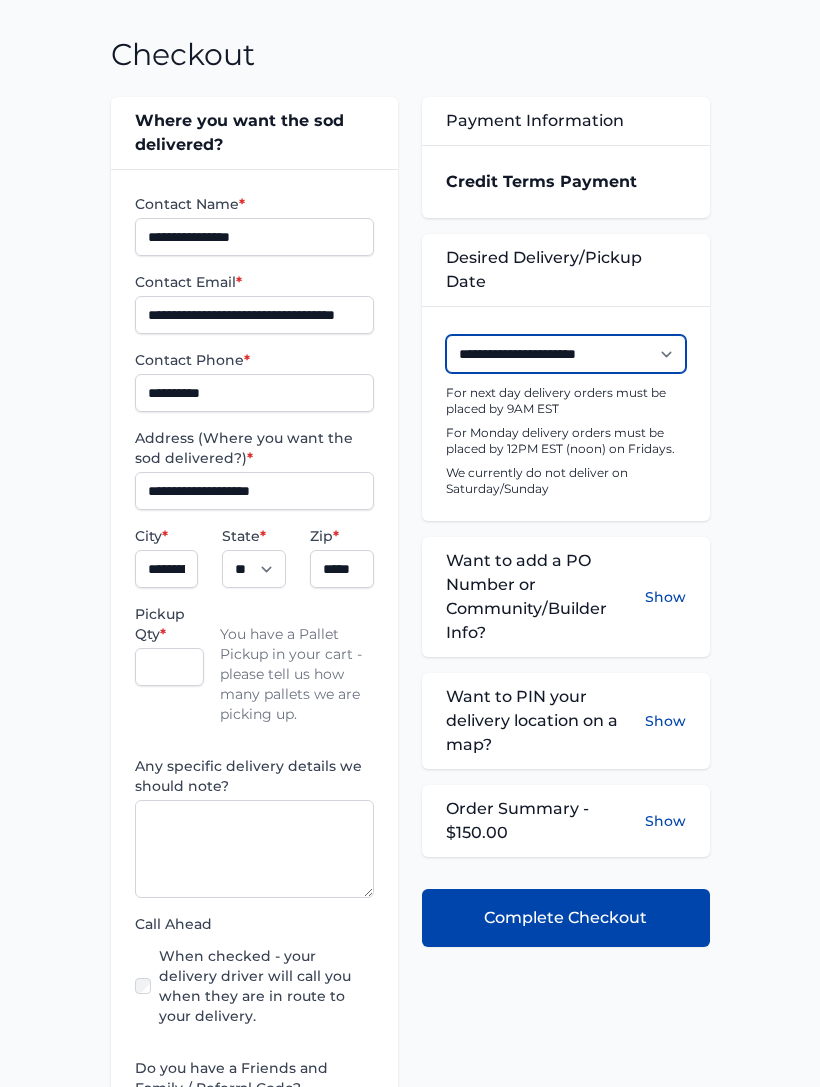 scroll, scrollTop: 286, scrollLeft: 0, axis: vertical 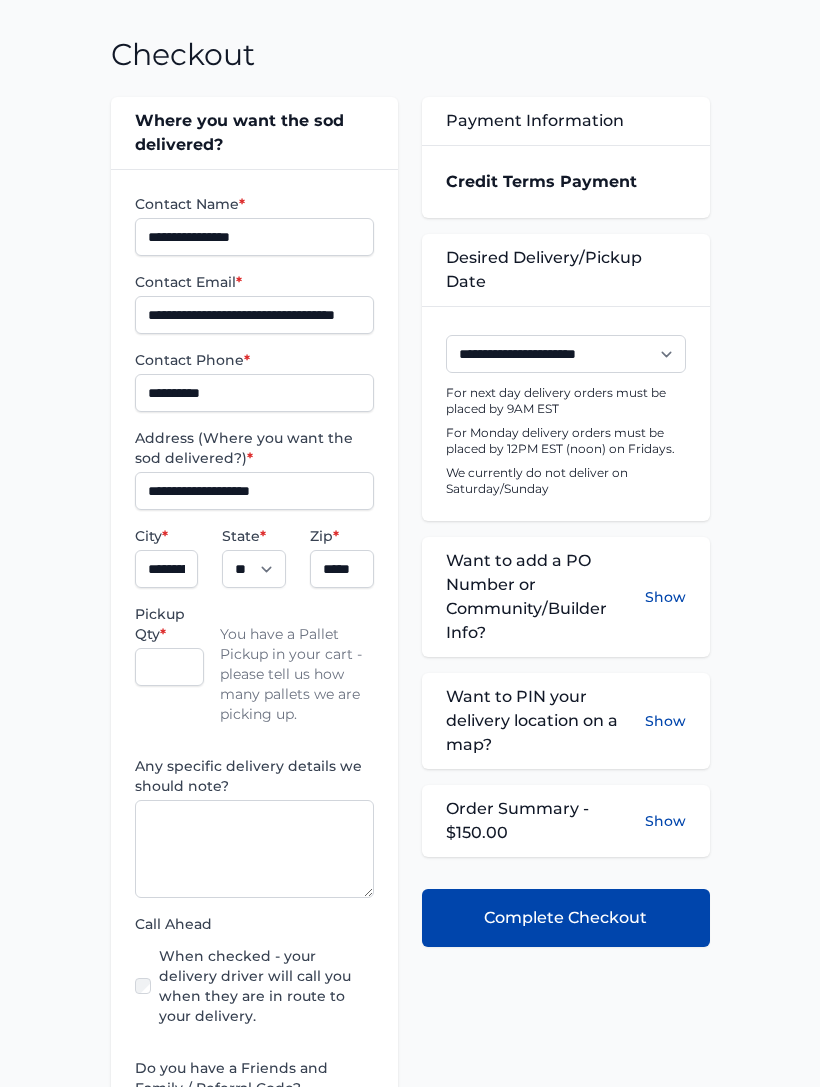 click on "When checked - your delivery driver will call you when they are in route to your delivery." at bounding box center (255, 986) 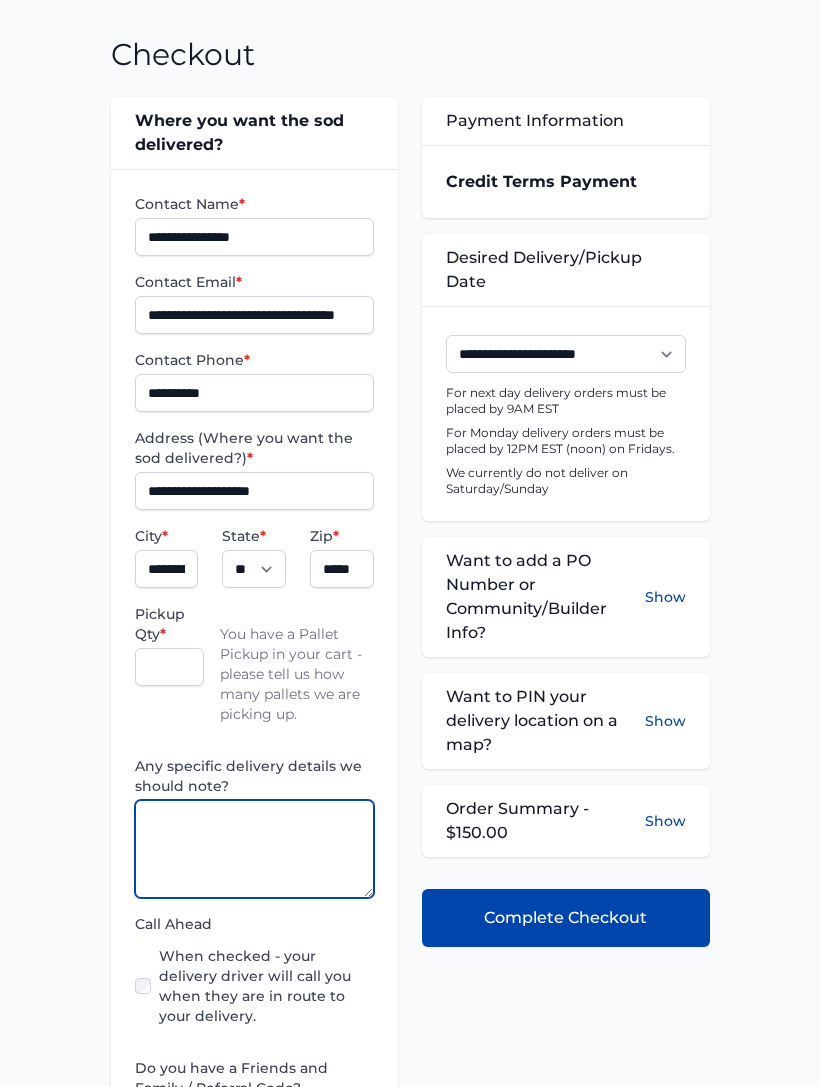 click at bounding box center [255, 849] 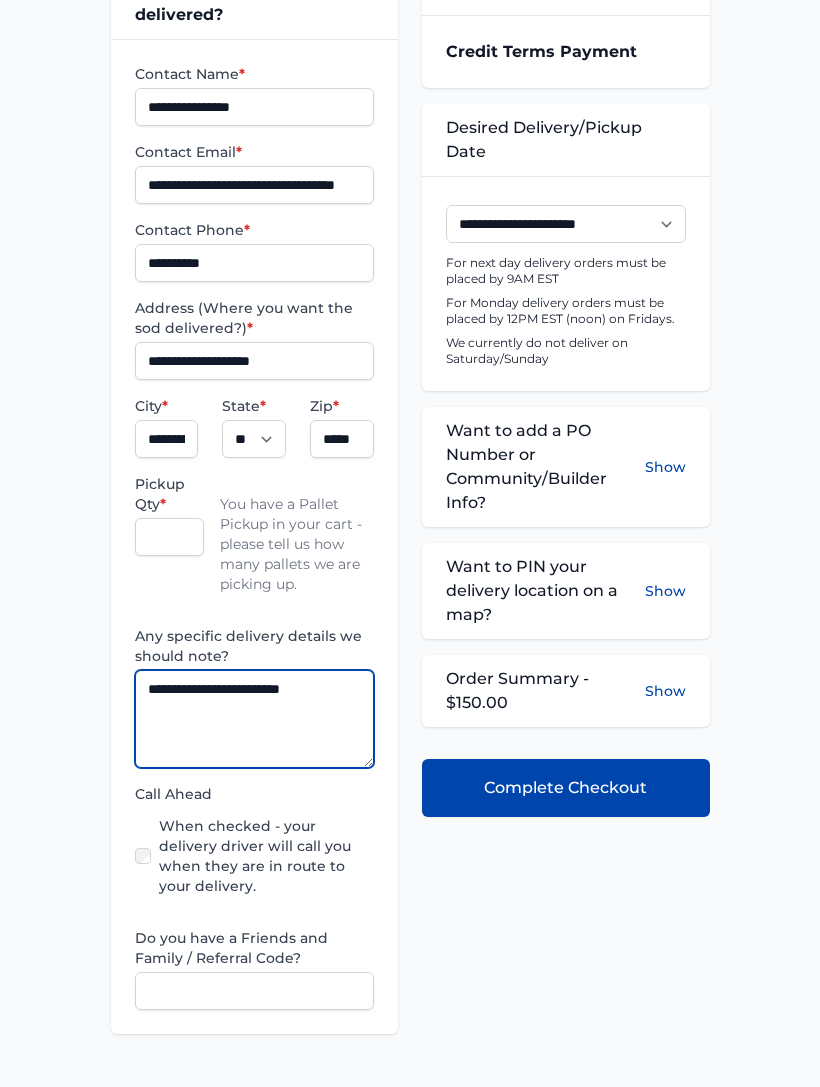 scroll, scrollTop: 414, scrollLeft: 0, axis: vertical 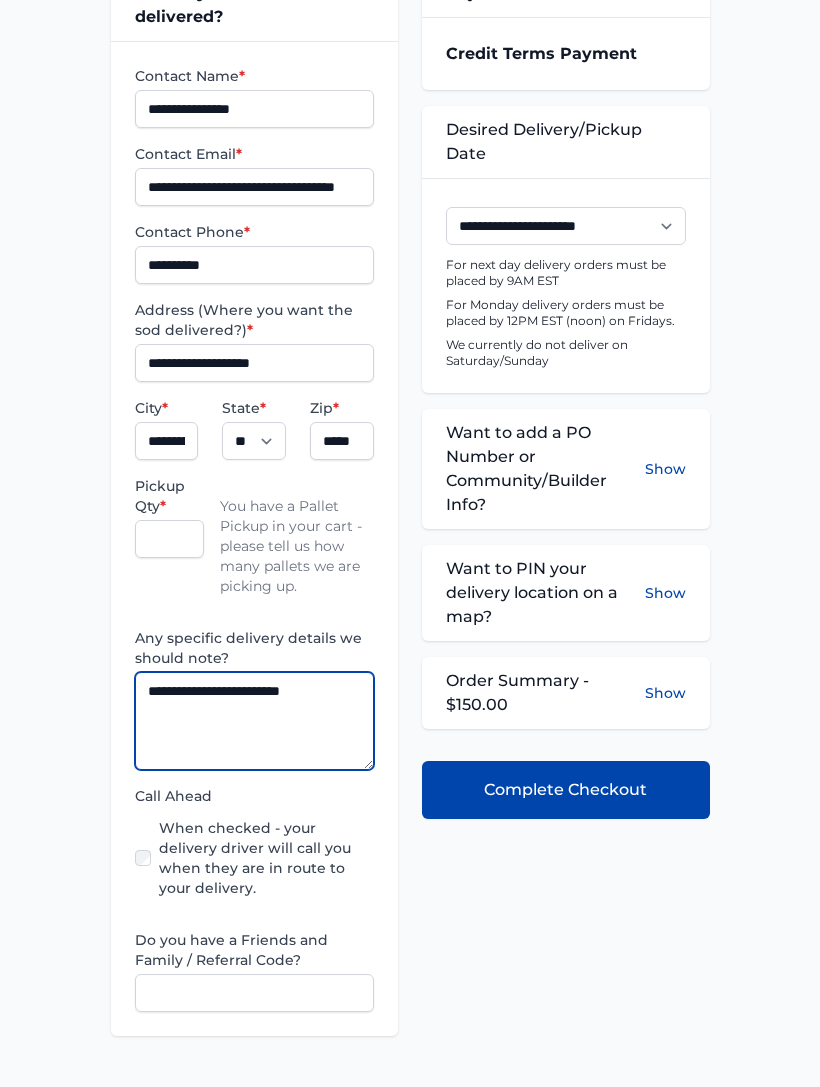 type on "**********" 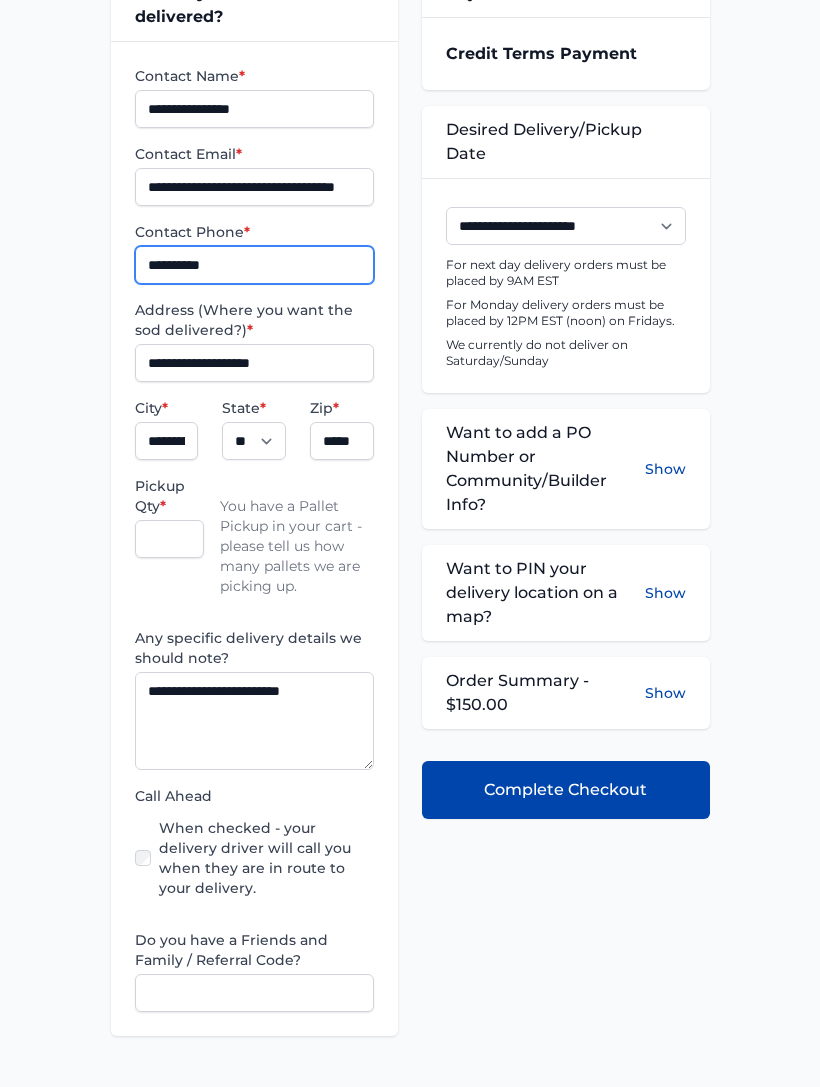 click on "**********" at bounding box center [255, 265] 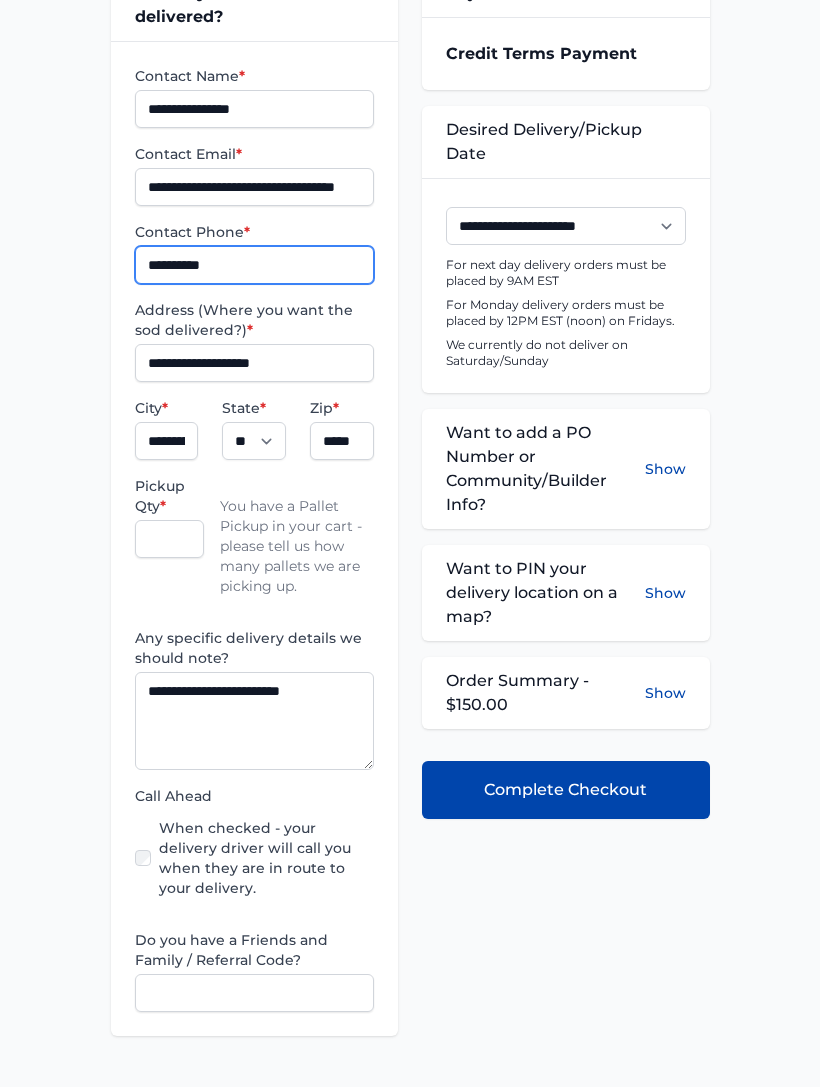 click on "**********" at bounding box center [255, 265] 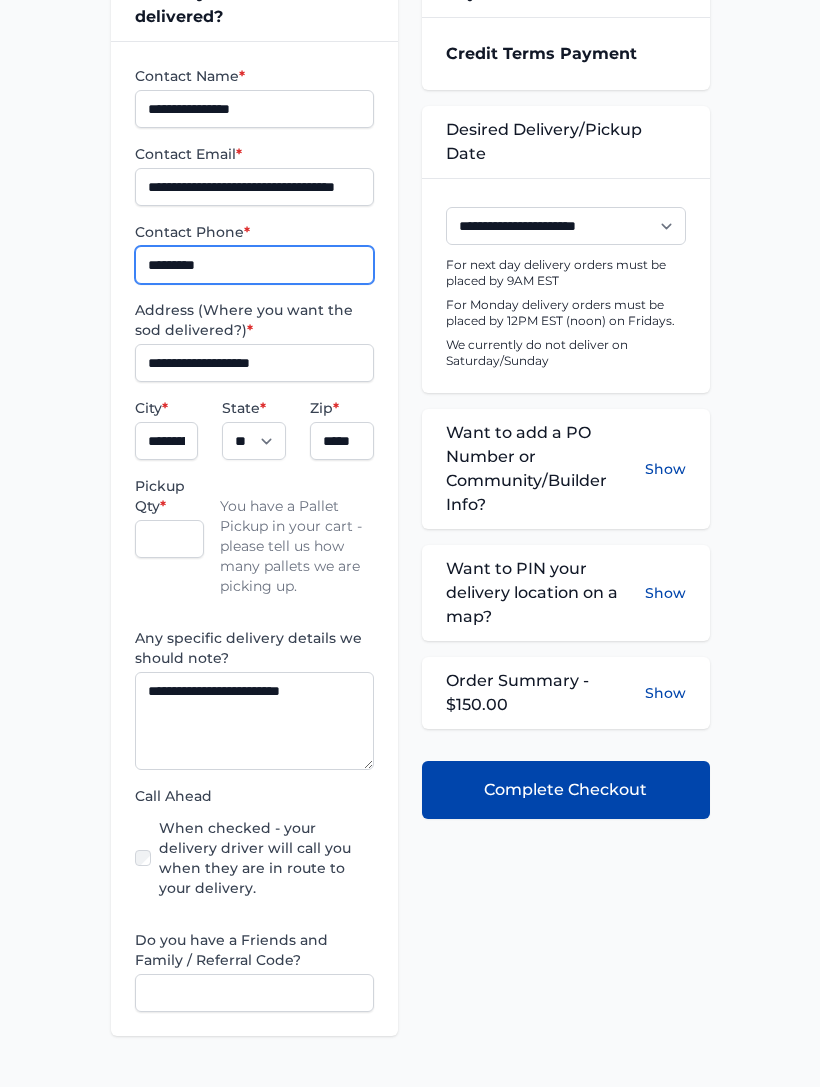 type on "**********" 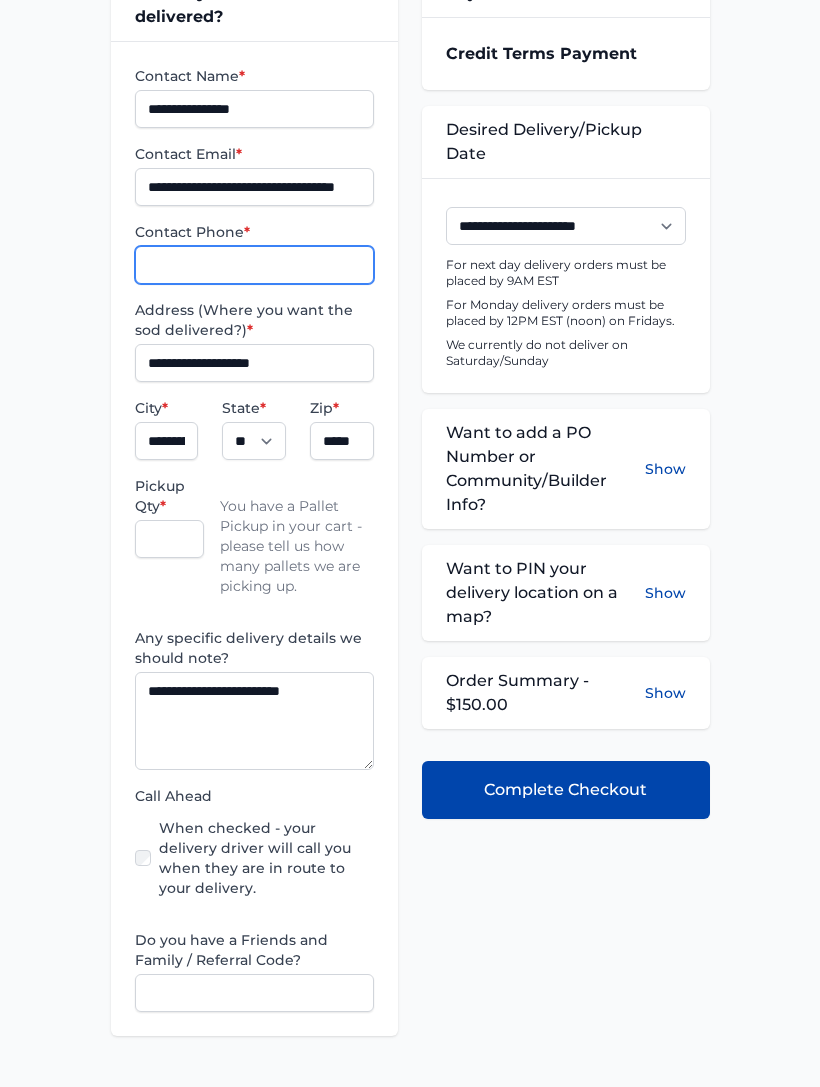 type on "**********" 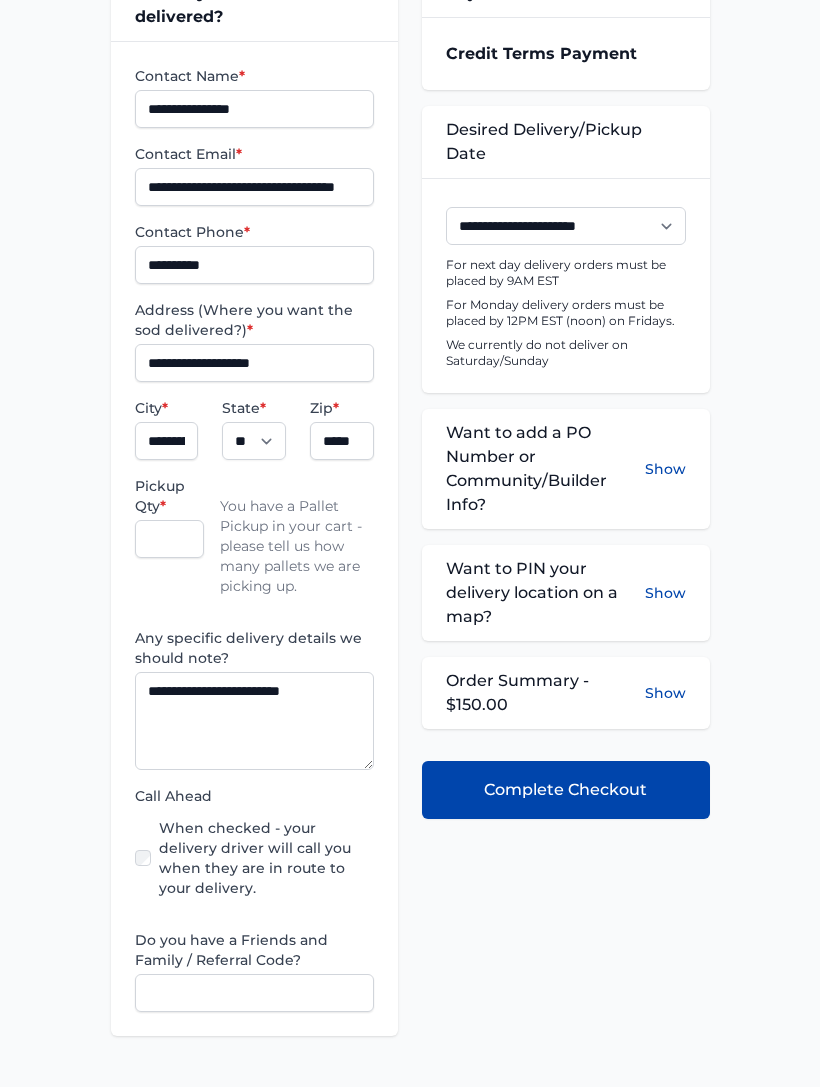 click on "**********" at bounding box center [410, 472] 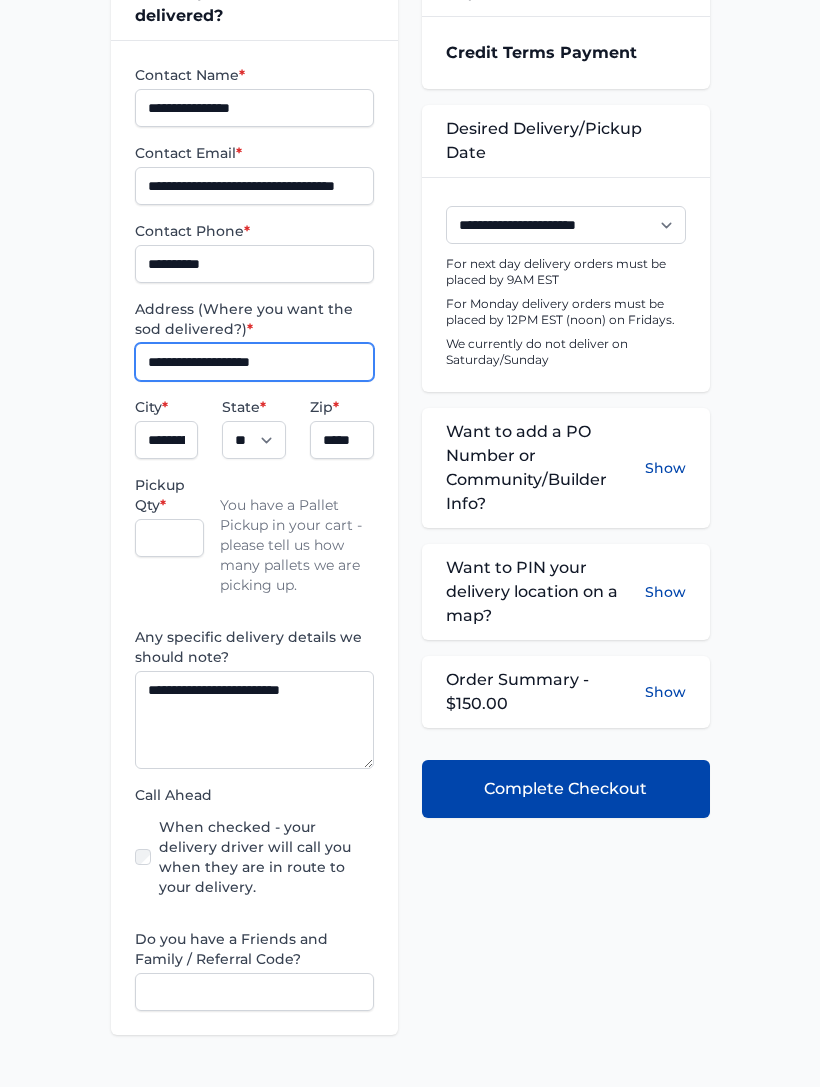 click on "**********" at bounding box center [255, 363] 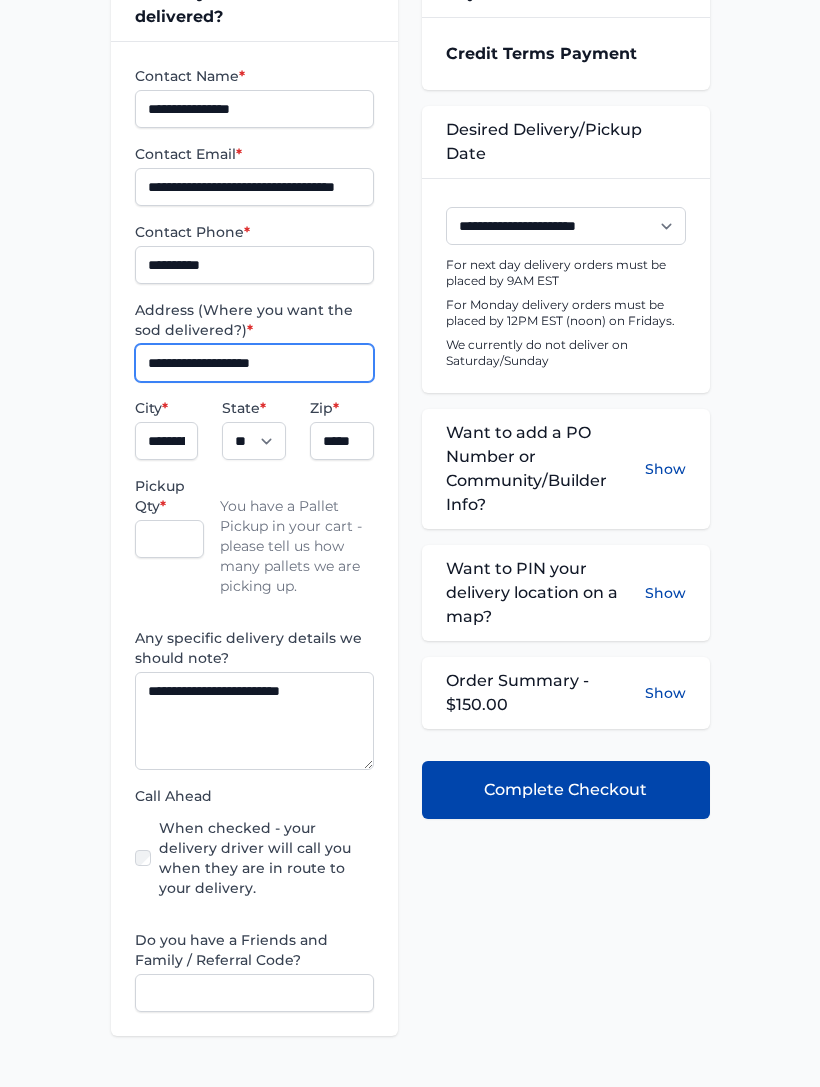 click on "**********" at bounding box center [255, 363] 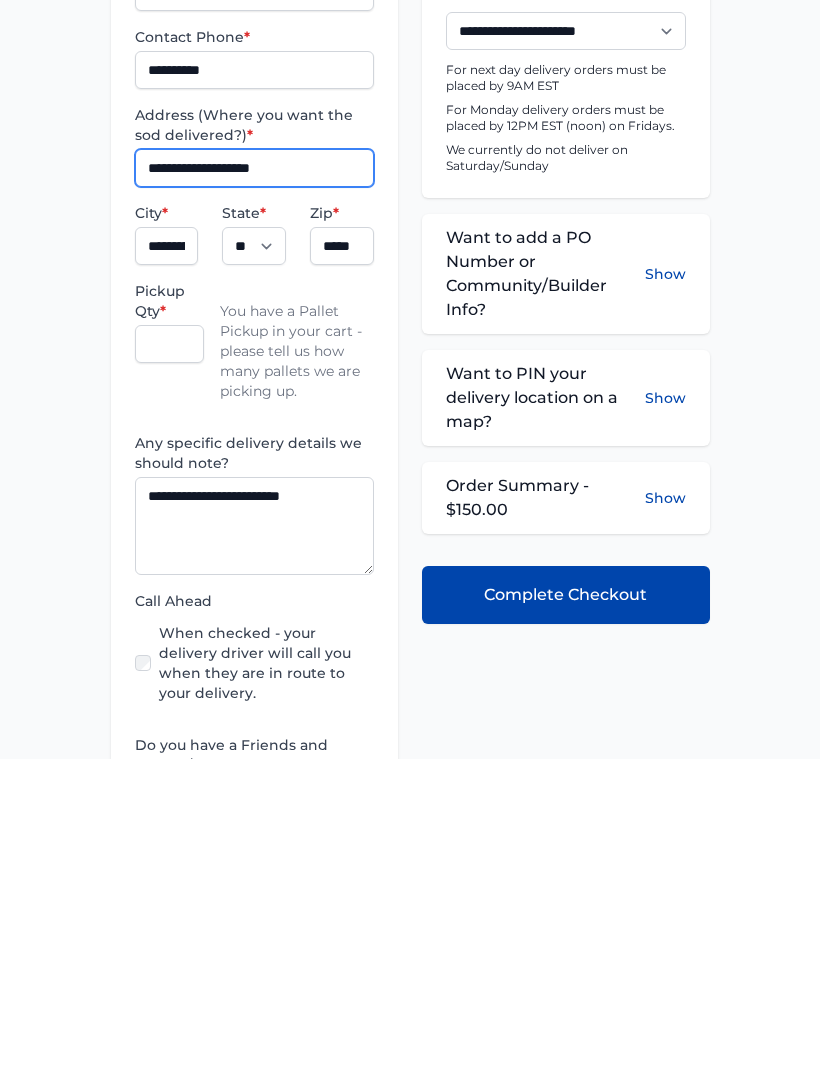 scroll, scrollTop: 286, scrollLeft: 0, axis: vertical 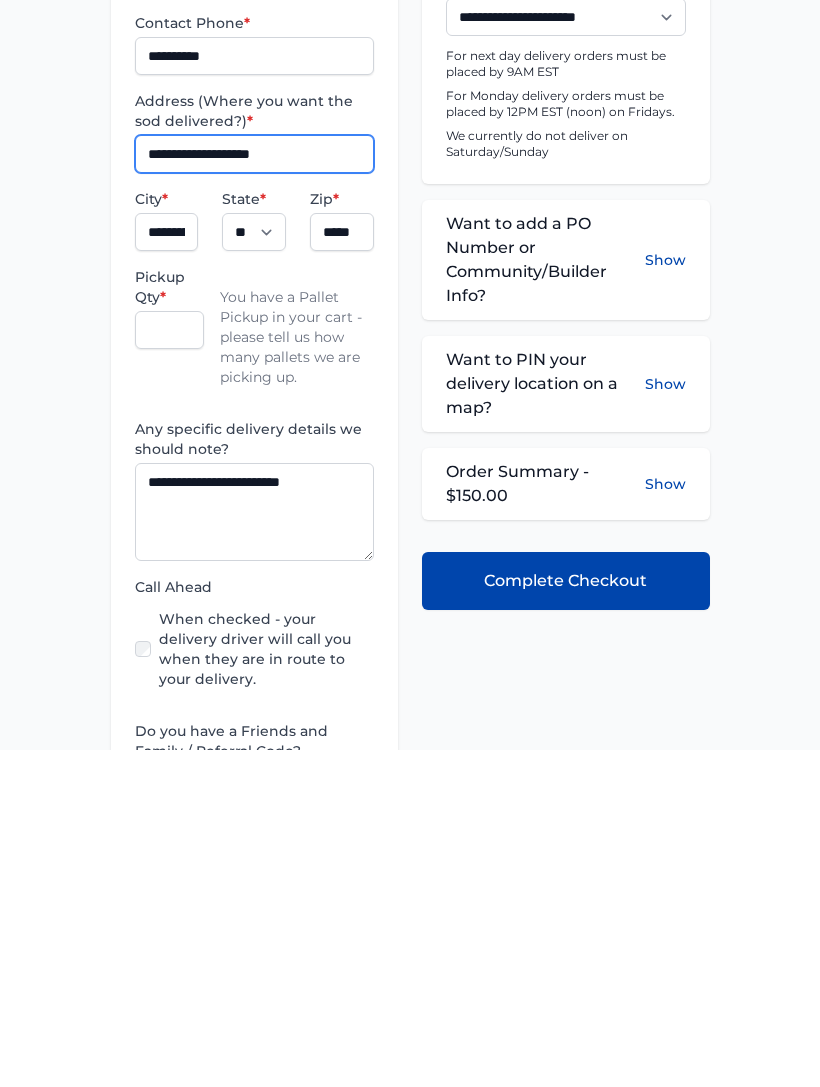 type on "**********" 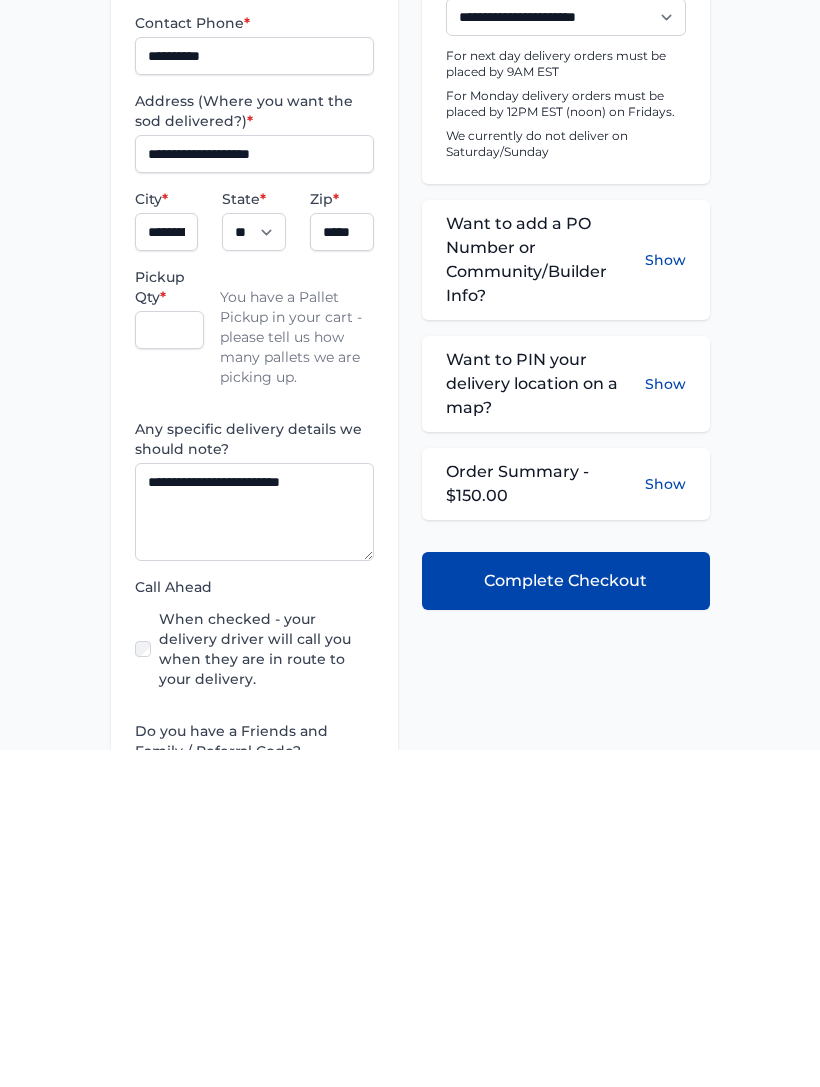 click on "Complete Checkout" at bounding box center (565, 918) 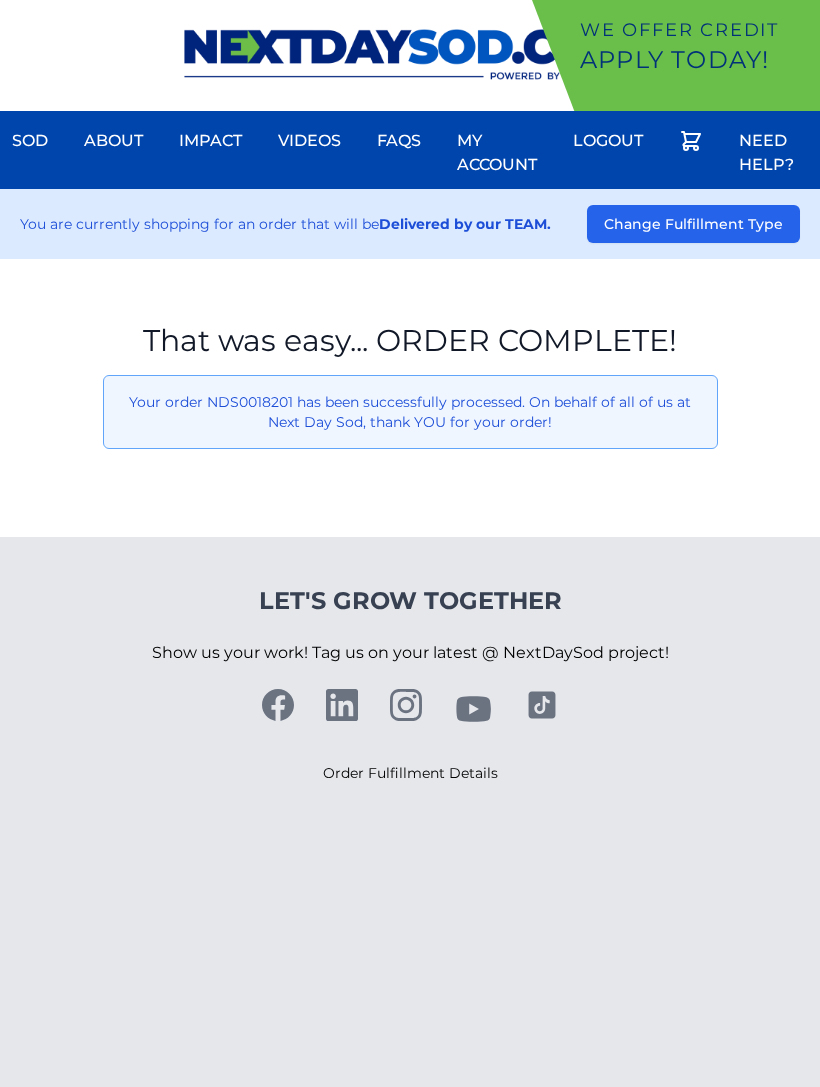 scroll, scrollTop: 0, scrollLeft: 0, axis: both 